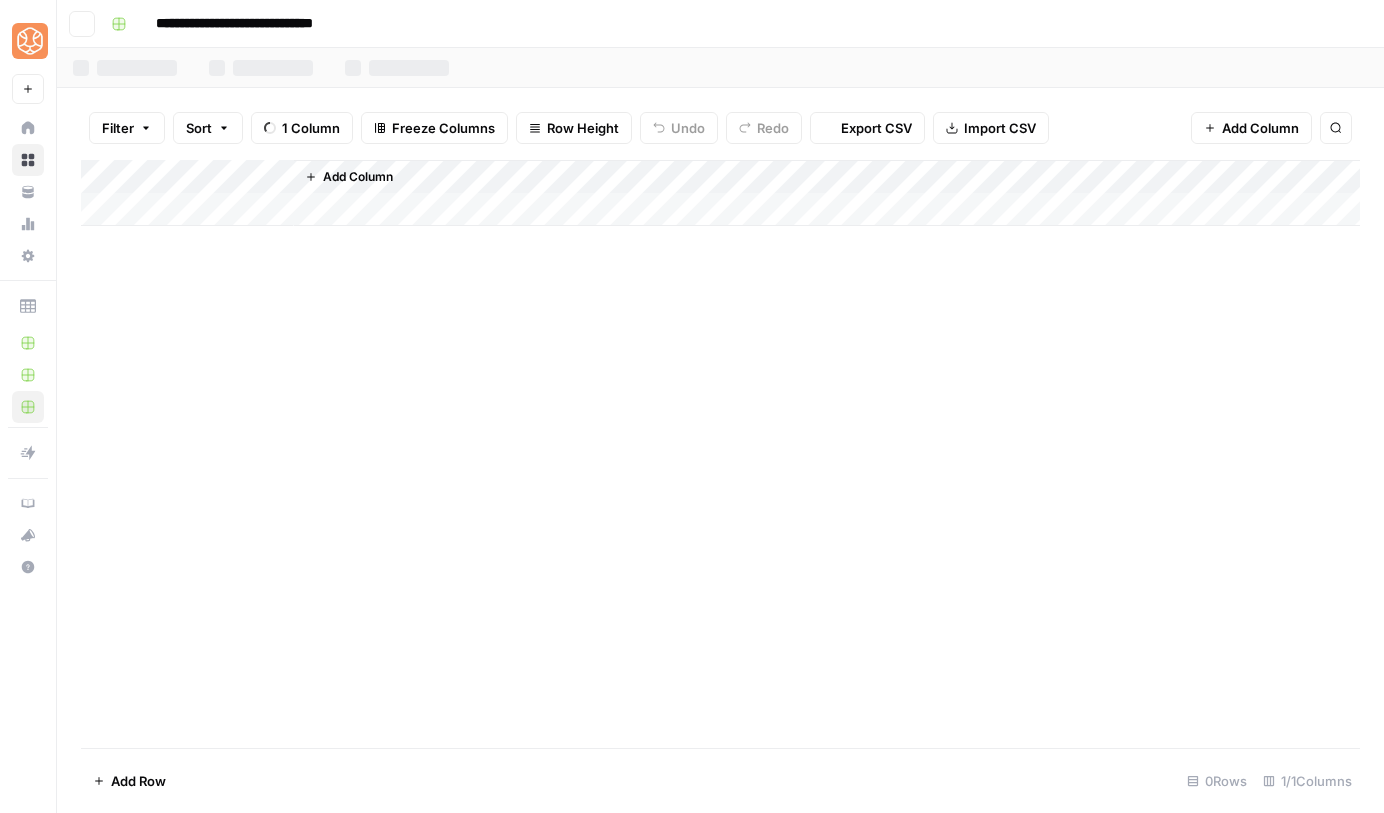 scroll, scrollTop: 0, scrollLeft: 0, axis: both 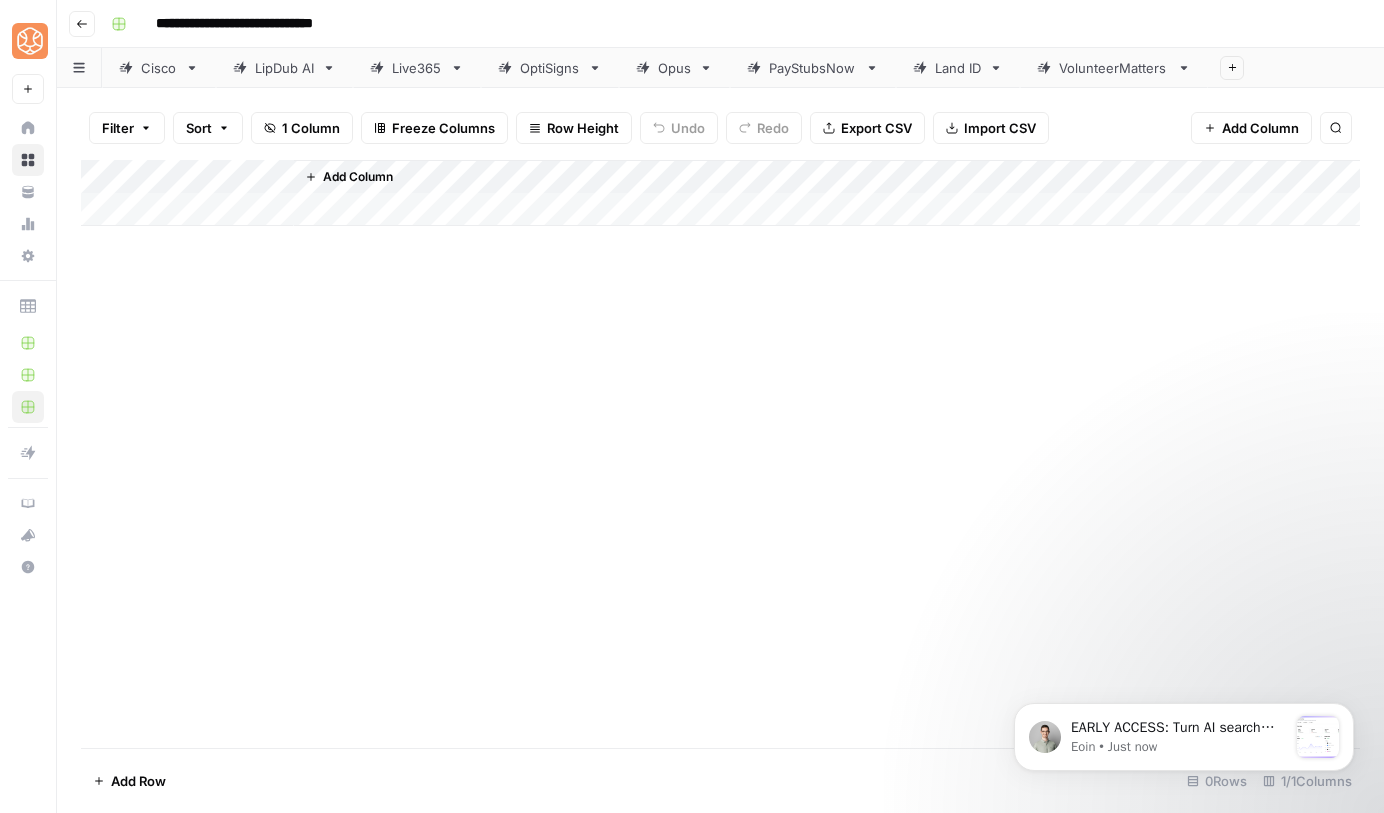 click on "Live365" at bounding box center [417, 68] 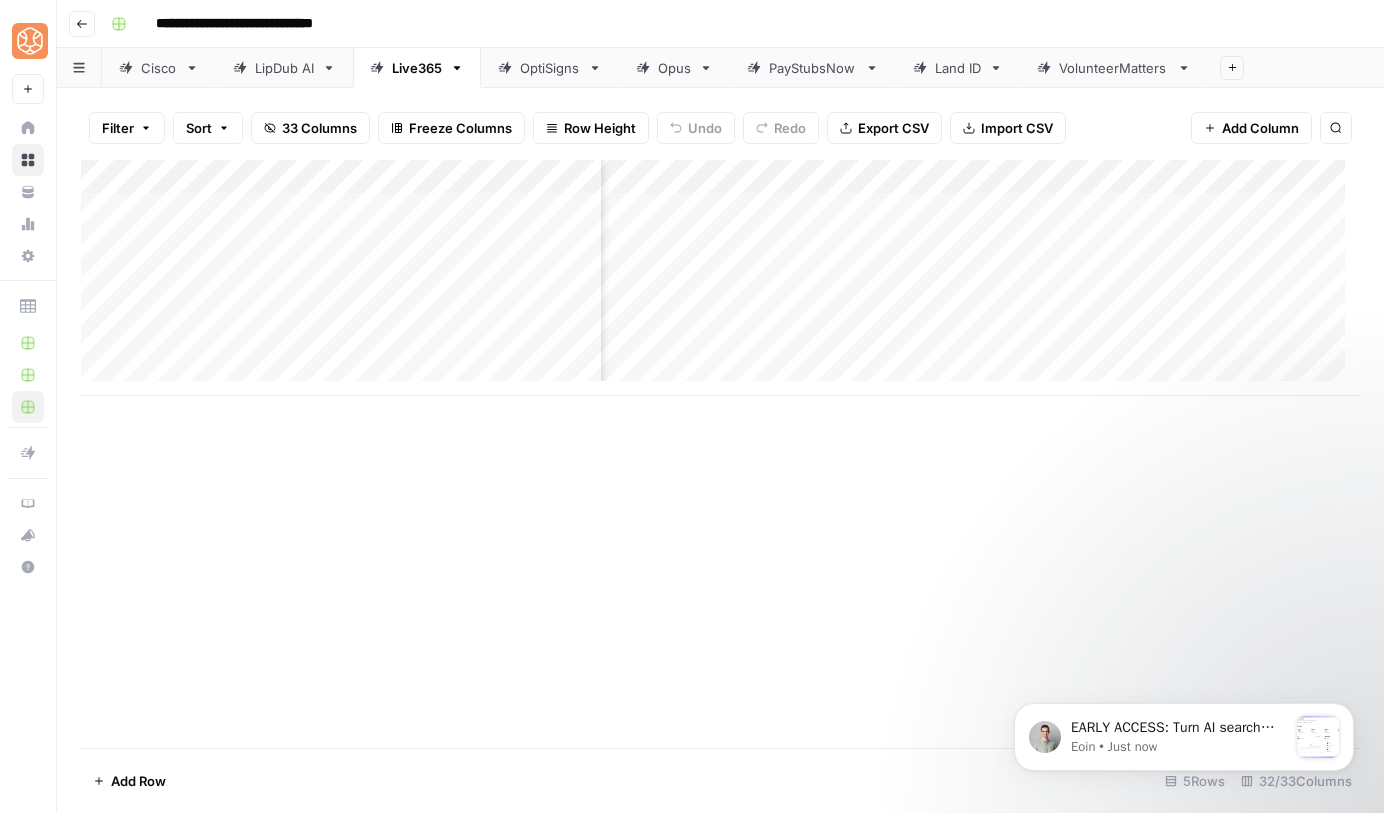 scroll, scrollTop: 0, scrollLeft: 441, axis: horizontal 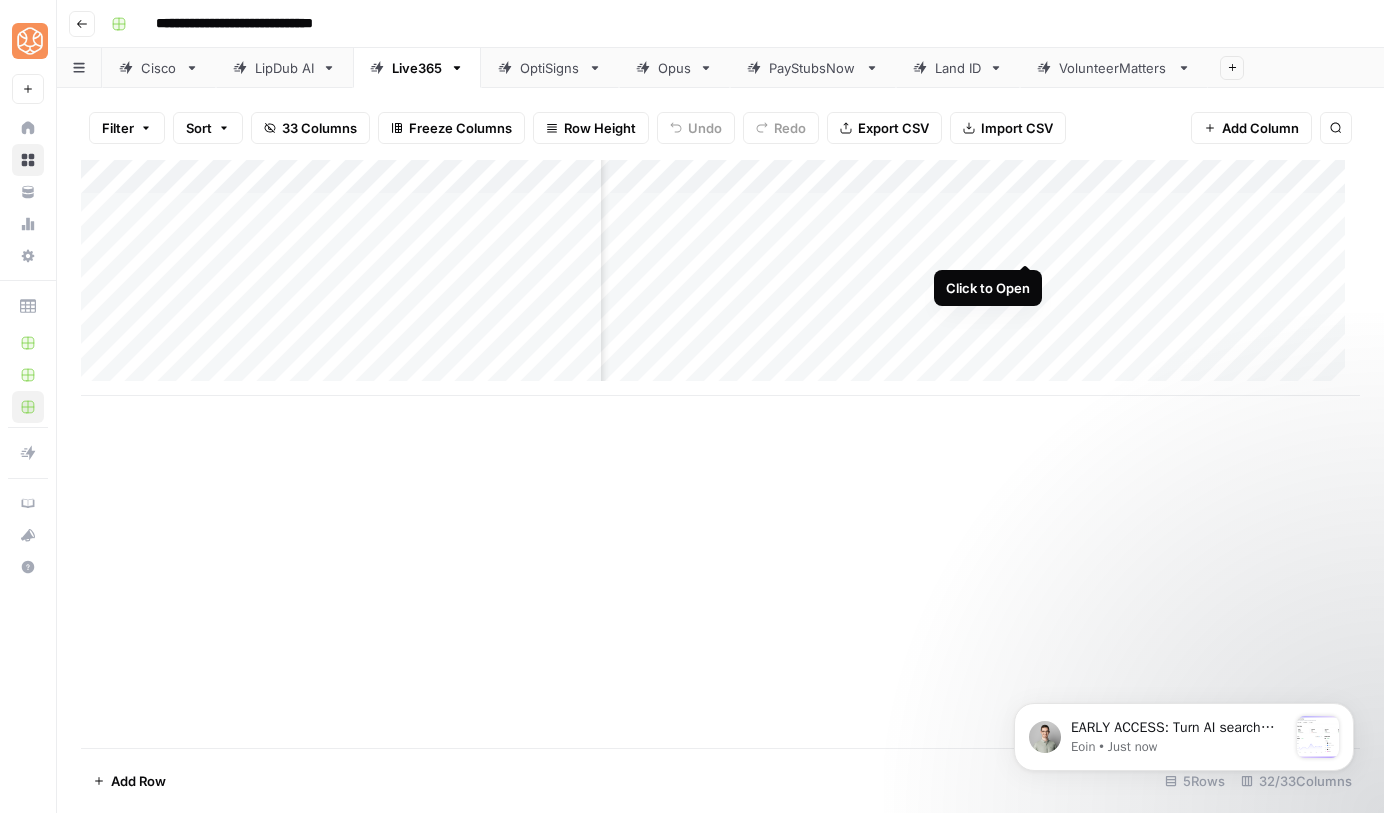 click on "Add Column" at bounding box center (720, 278) 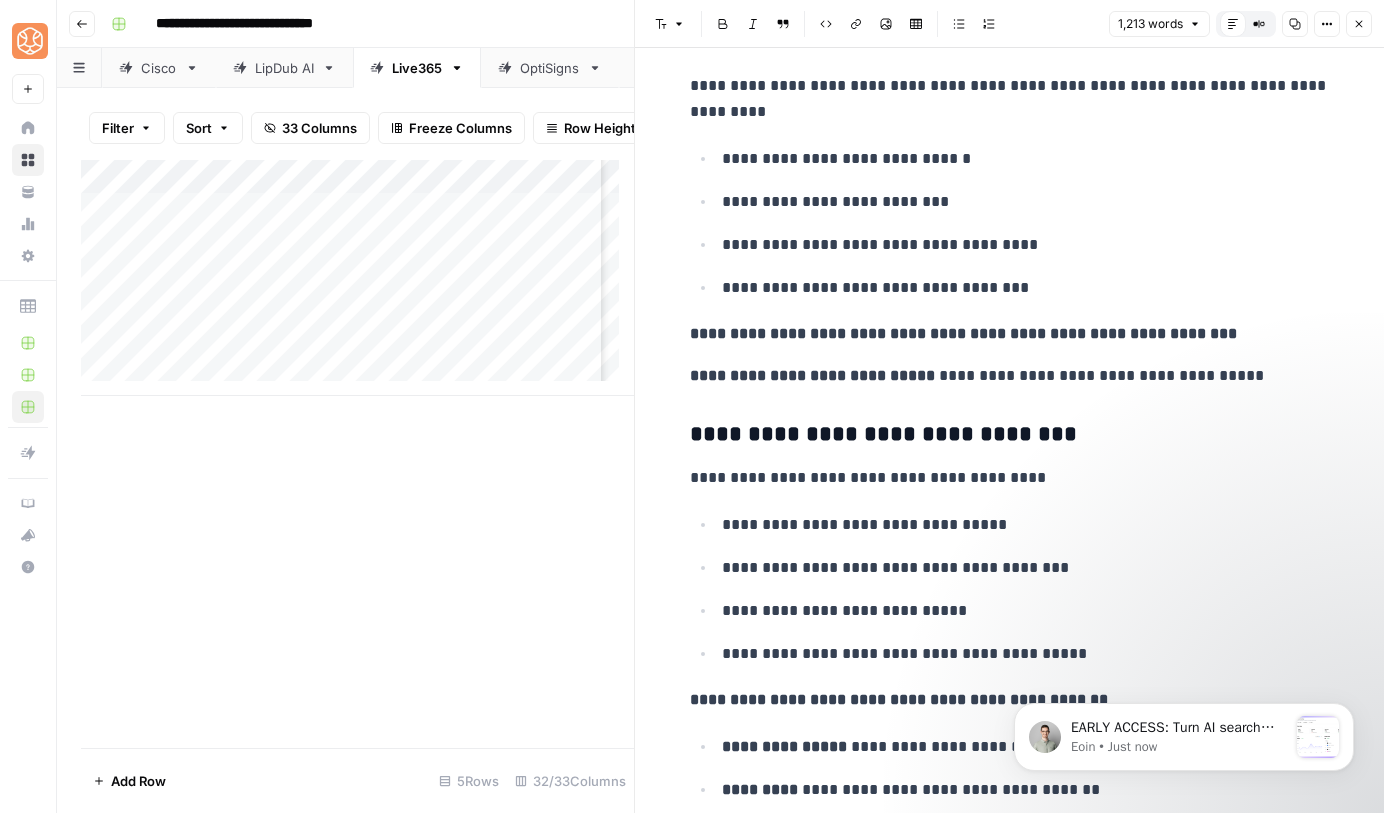 scroll, scrollTop: 3479, scrollLeft: 0, axis: vertical 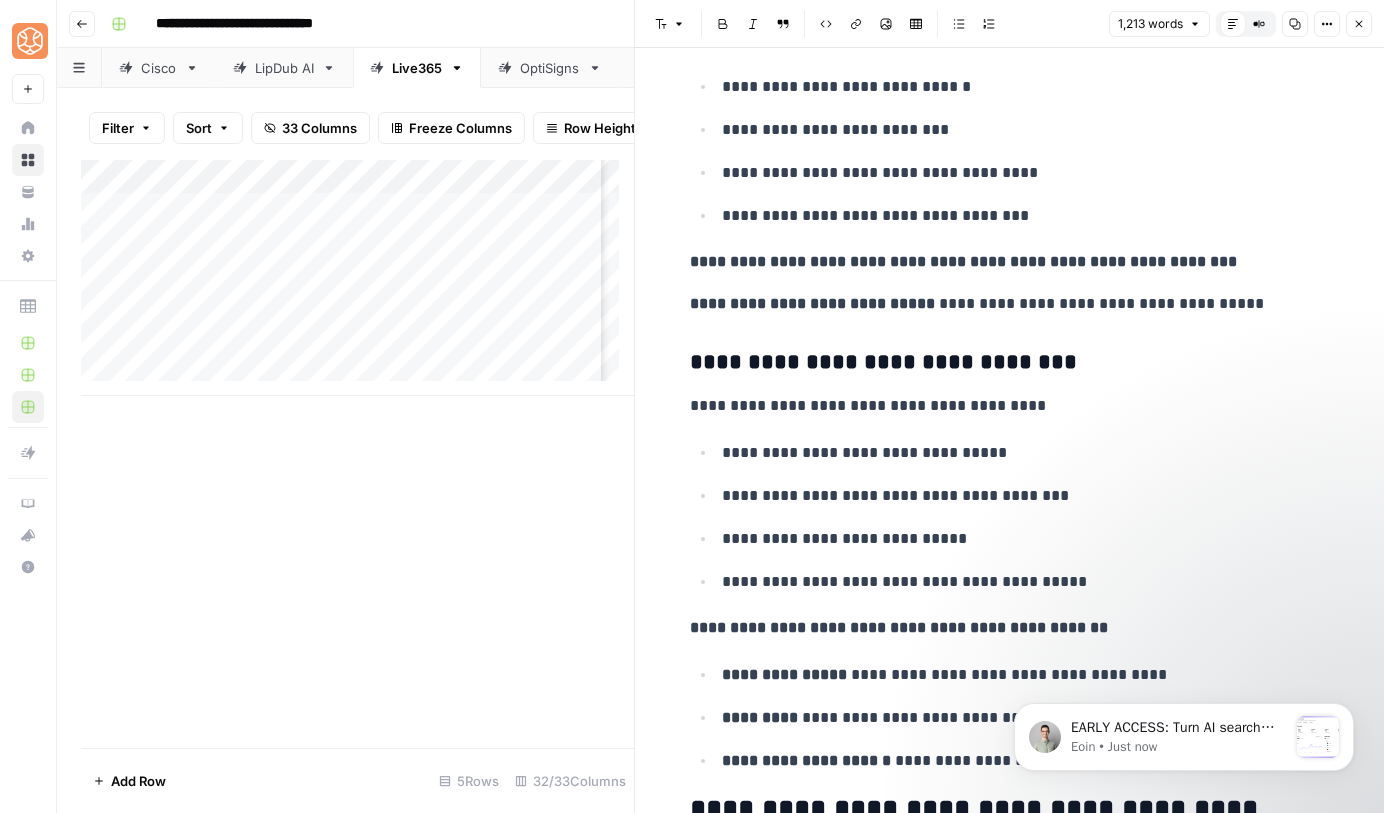 click on "Close" at bounding box center [1359, 24] 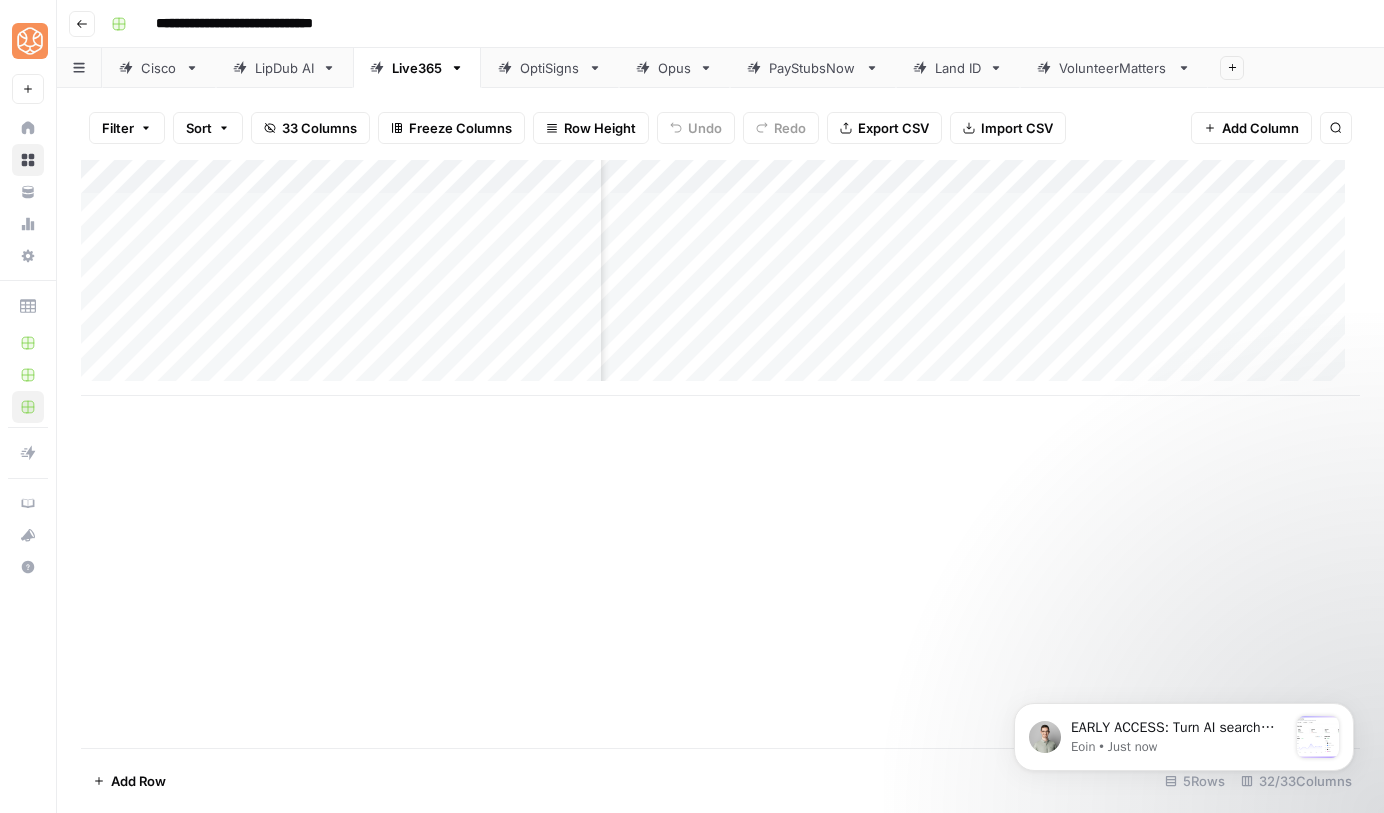 scroll, scrollTop: 0, scrollLeft: 509, axis: horizontal 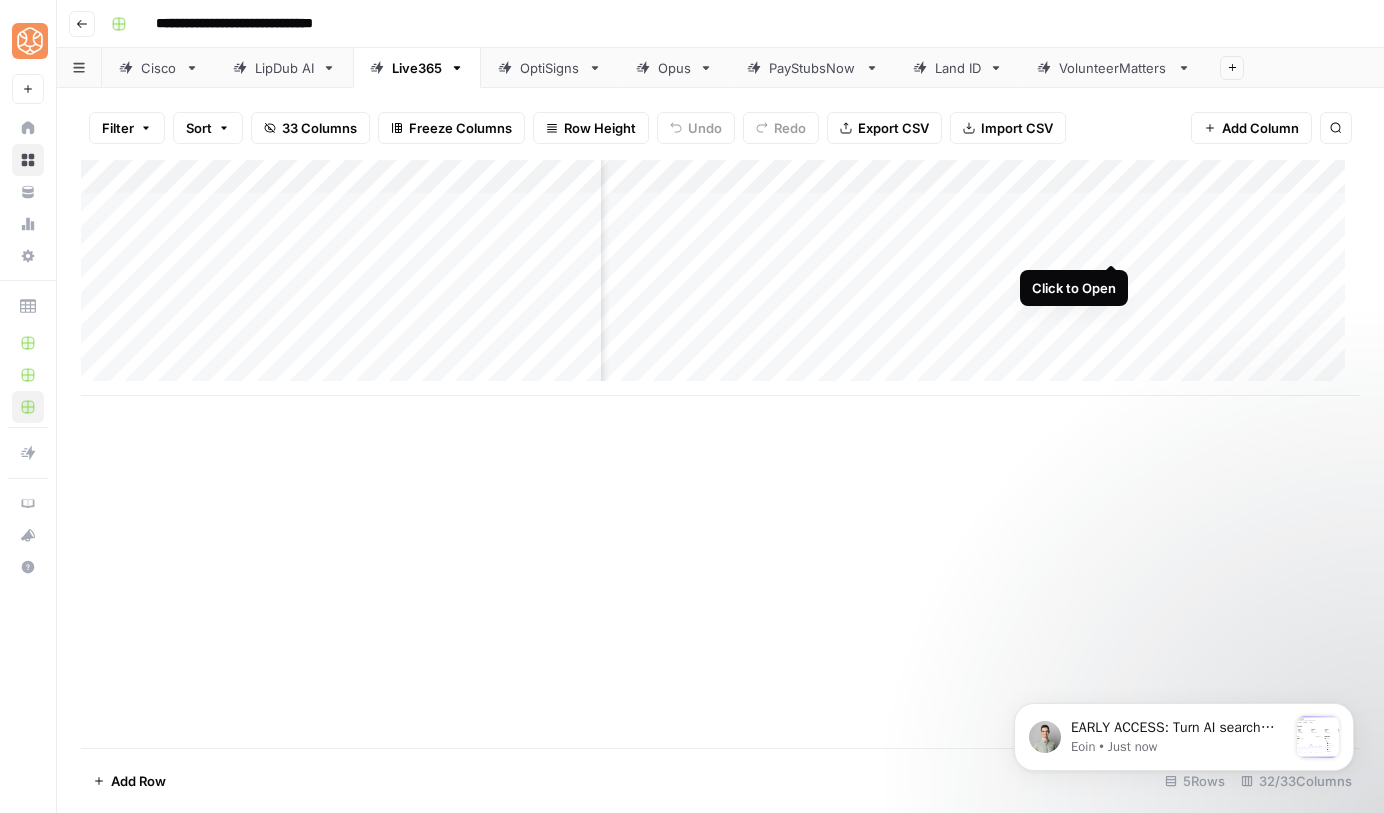 click on "Add Column" at bounding box center (720, 278) 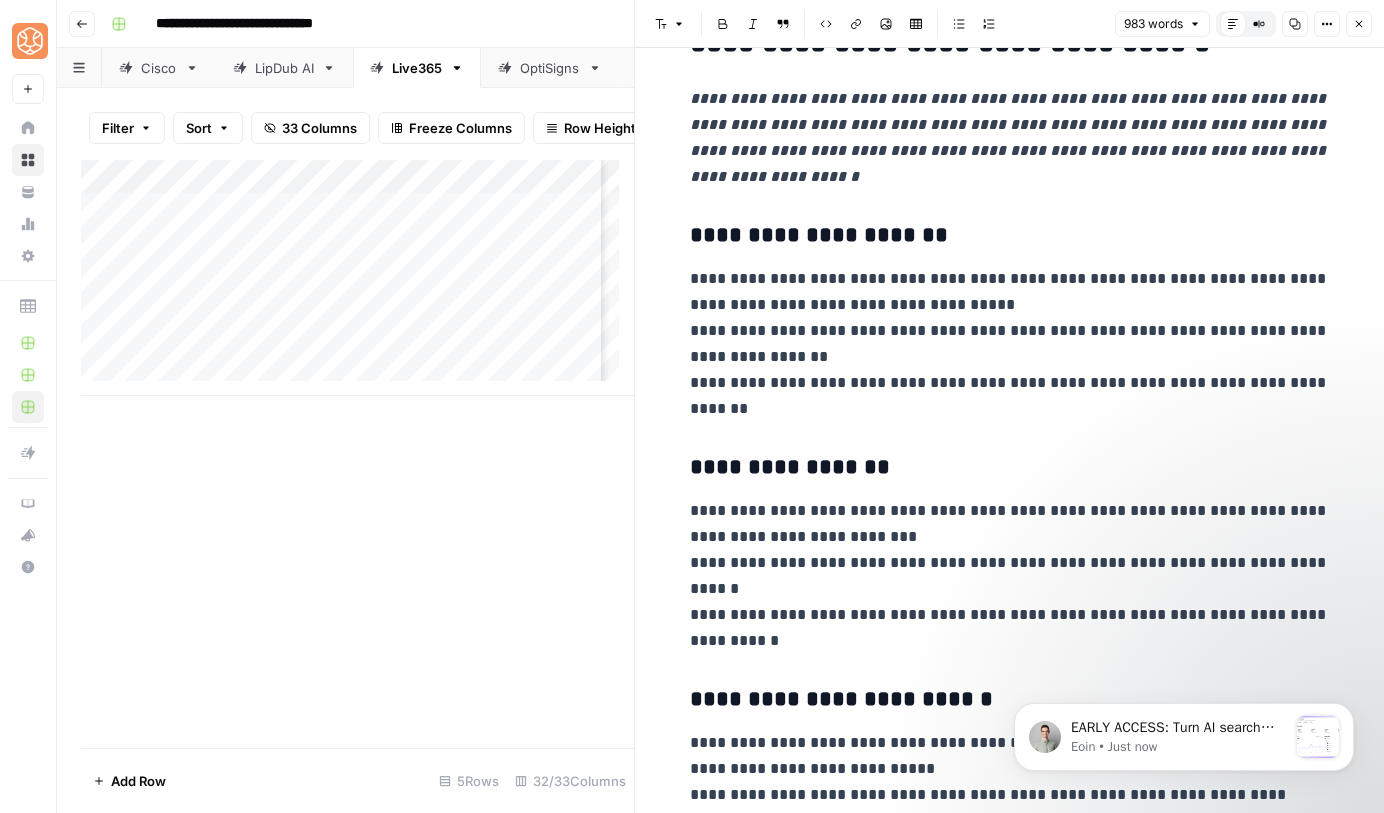 scroll, scrollTop: 521, scrollLeft: 0, axis: vertical 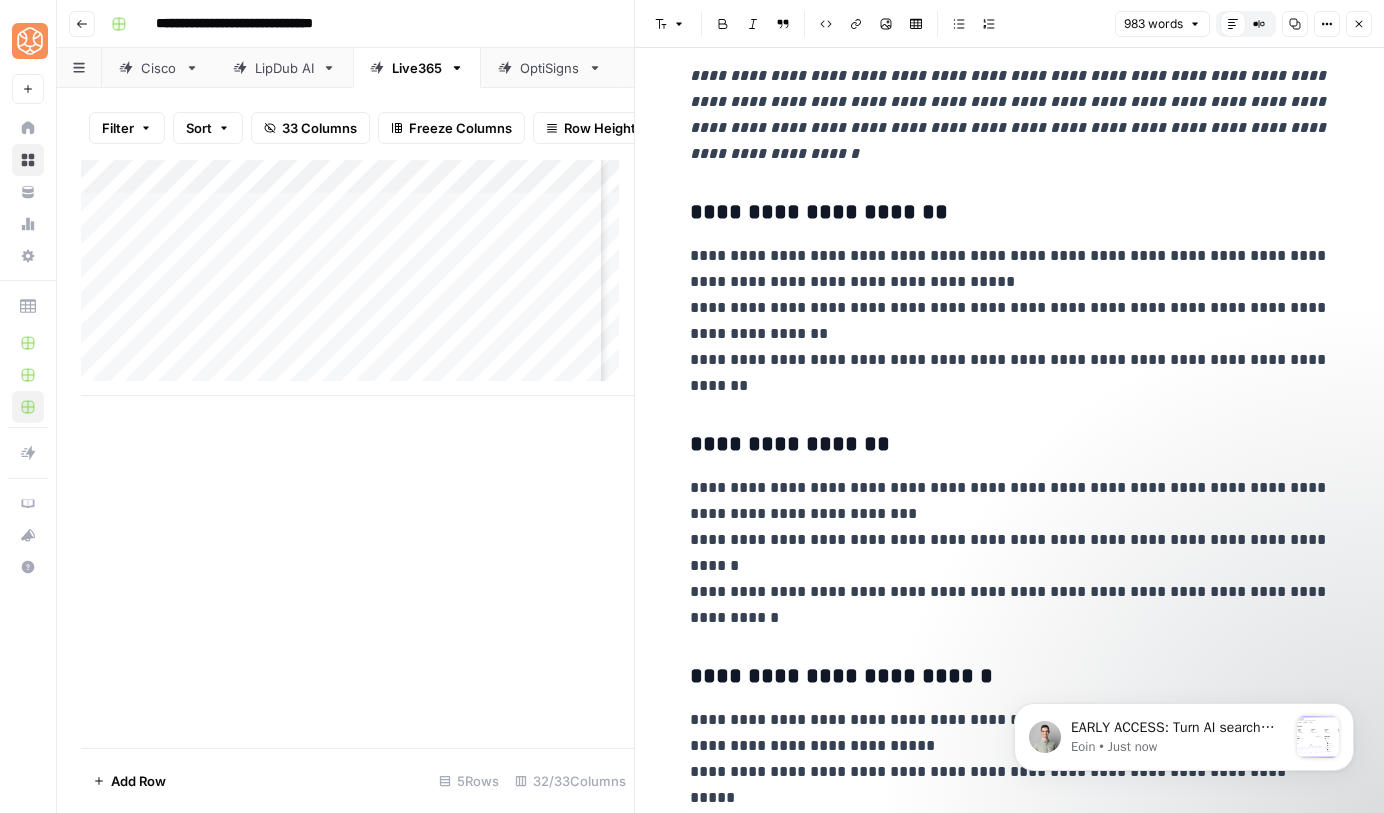 click on "**********" at bounding box center [1010, 321] 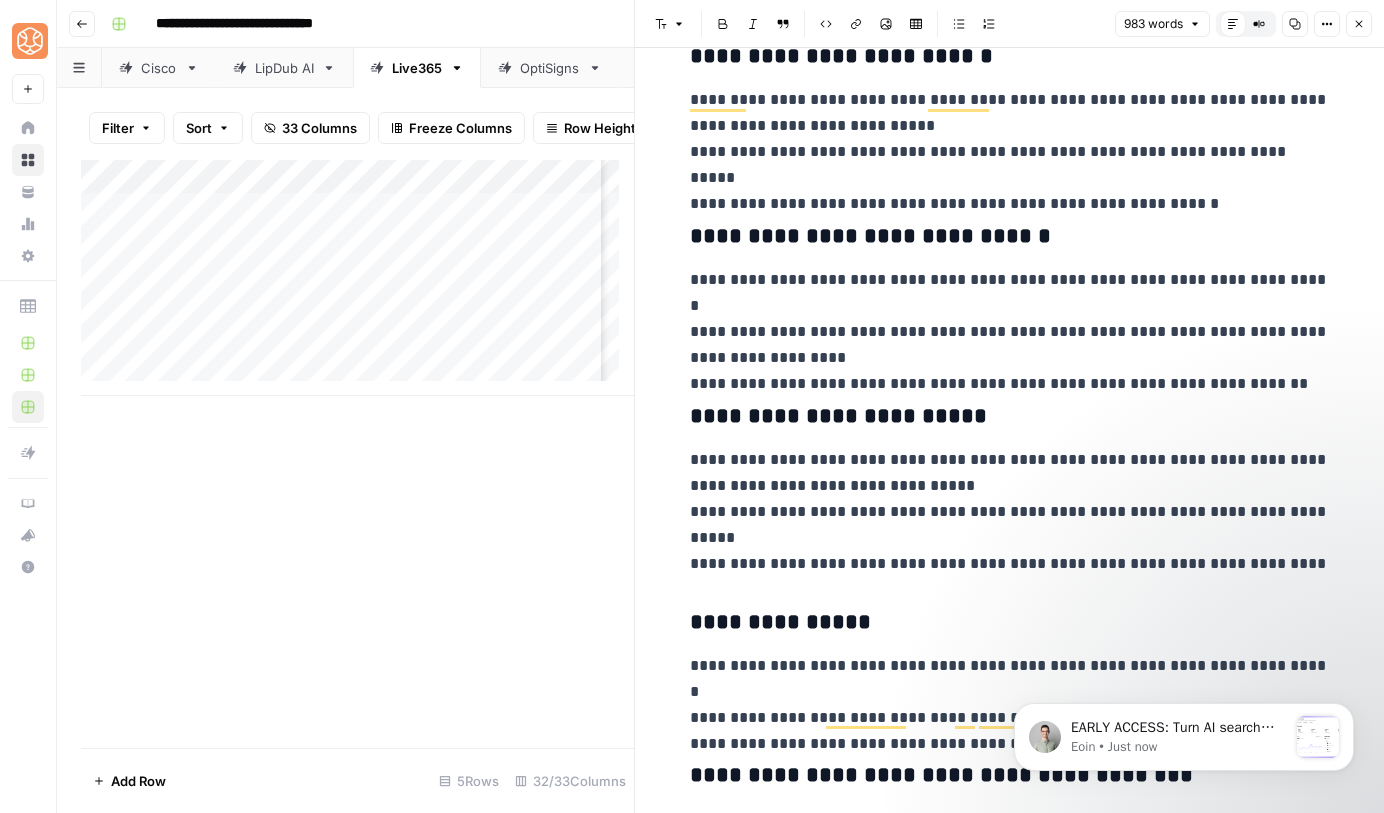 scroll, scrollTop: 1563, scrollLeft: 0, axis: vertical 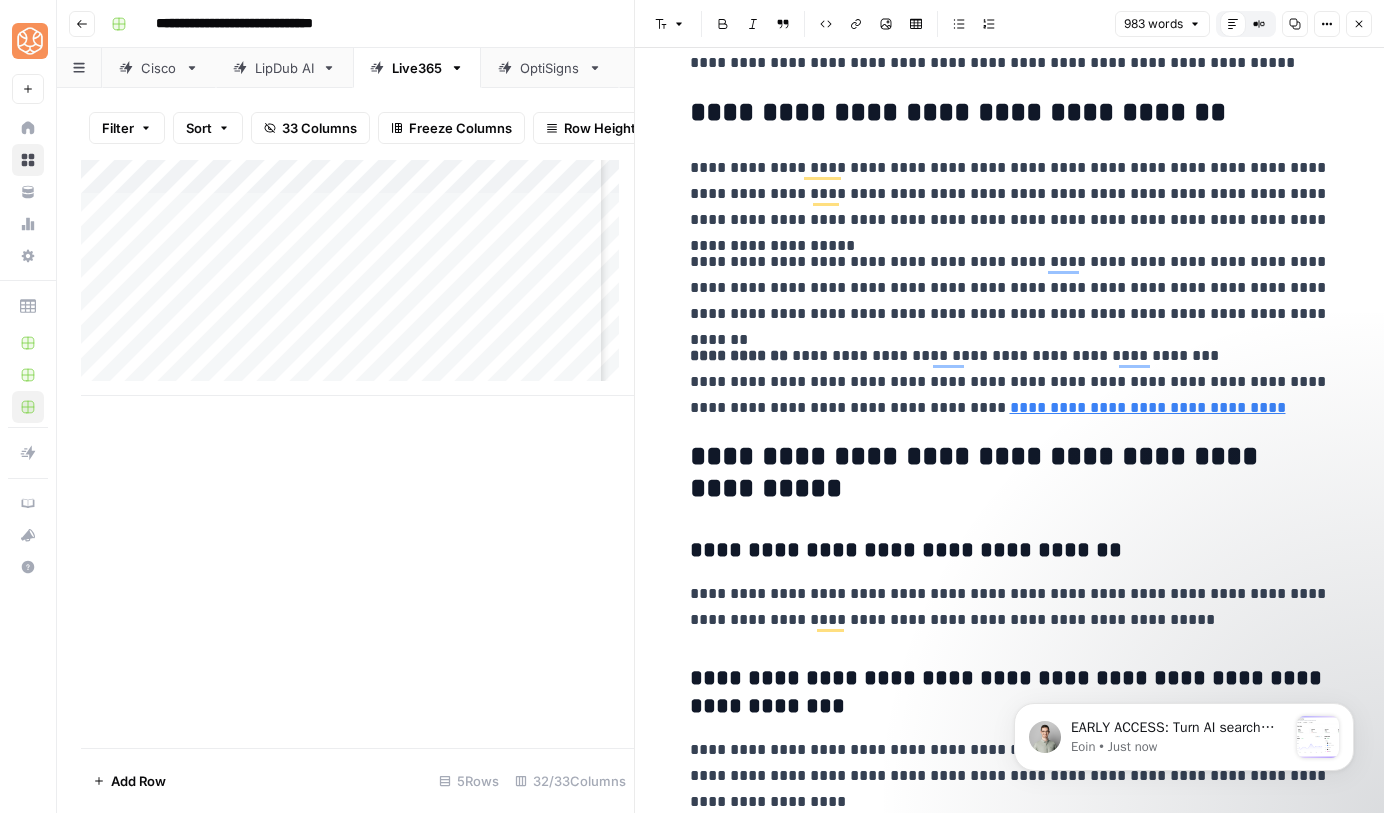 click on "**********" at bounding box center [1010, -1011] 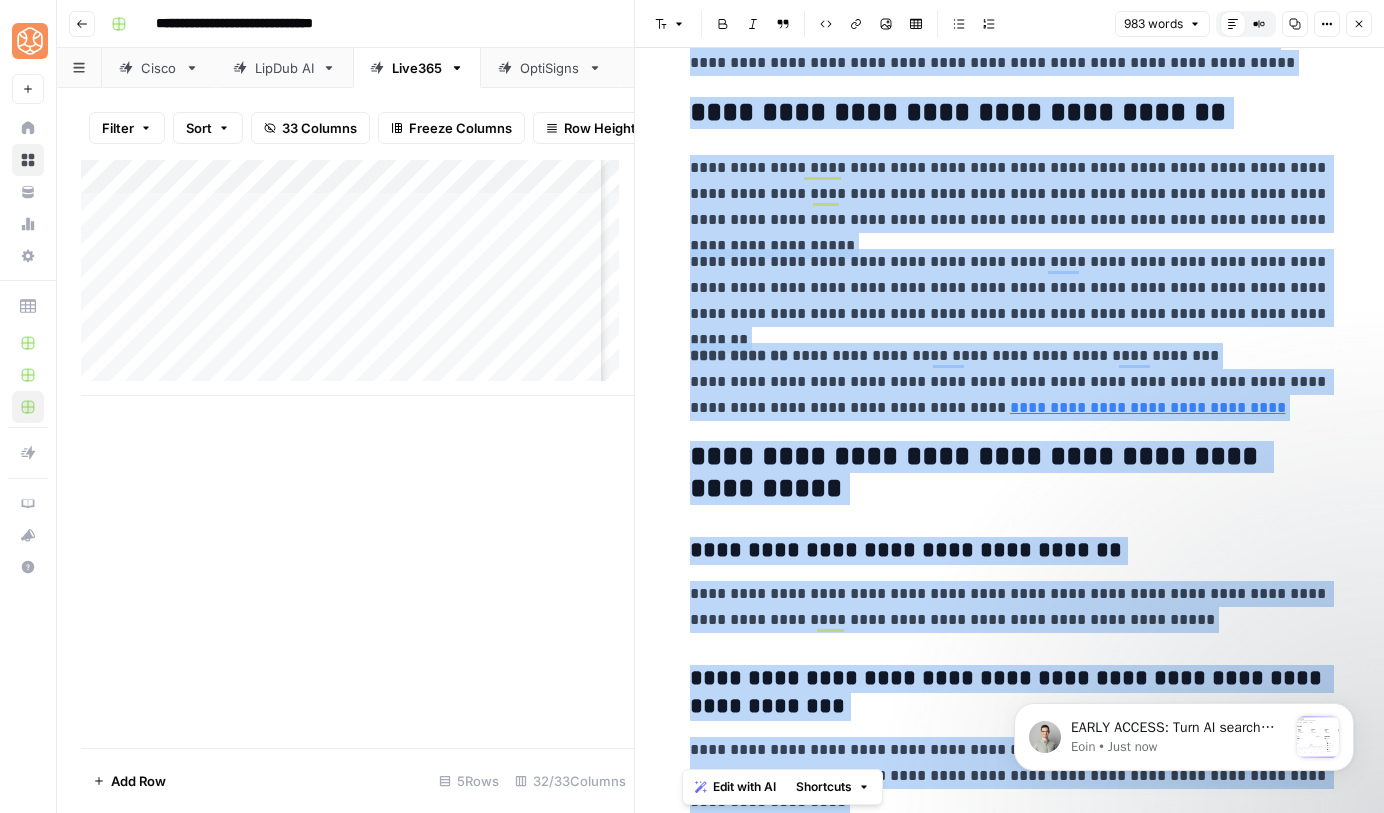 copy on "**********" 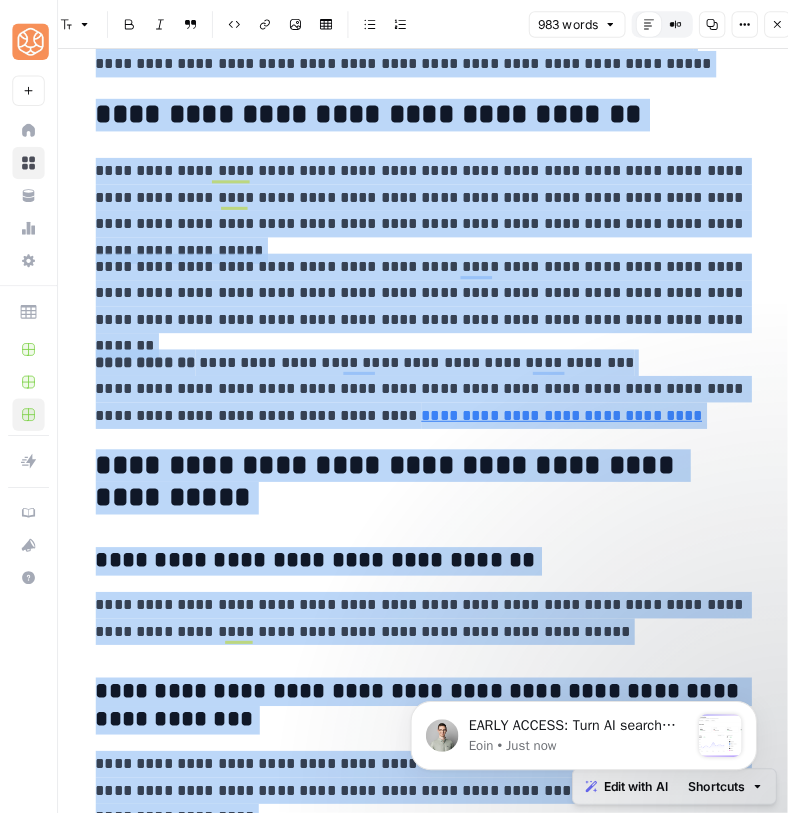 scroll, scrollTop: 3362, scrollLeft: 0, axis: vertical 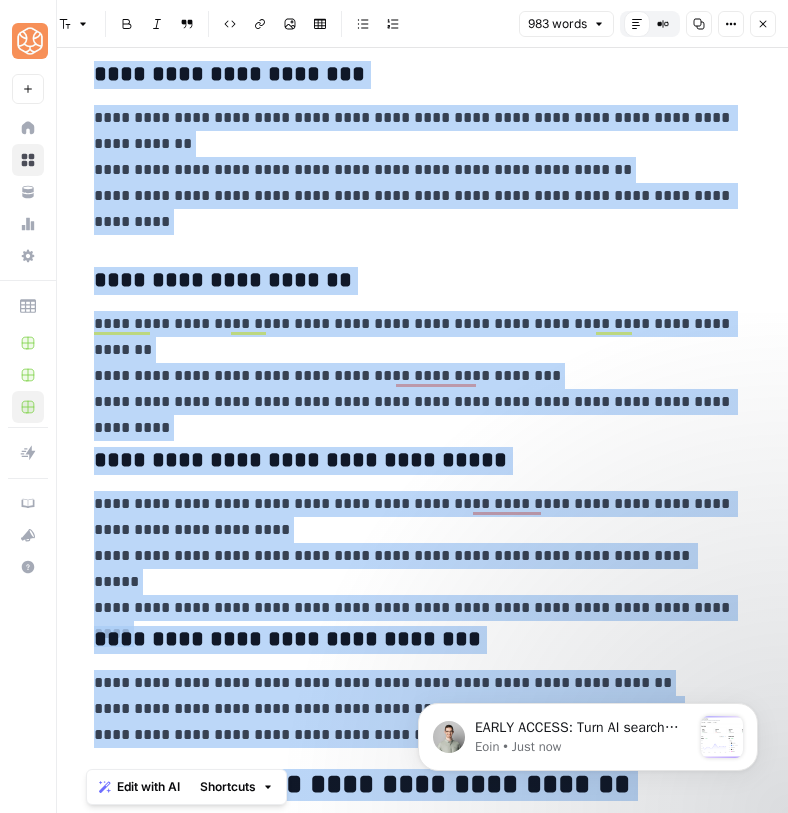 click on "**********" at bounding box center [414, 461] 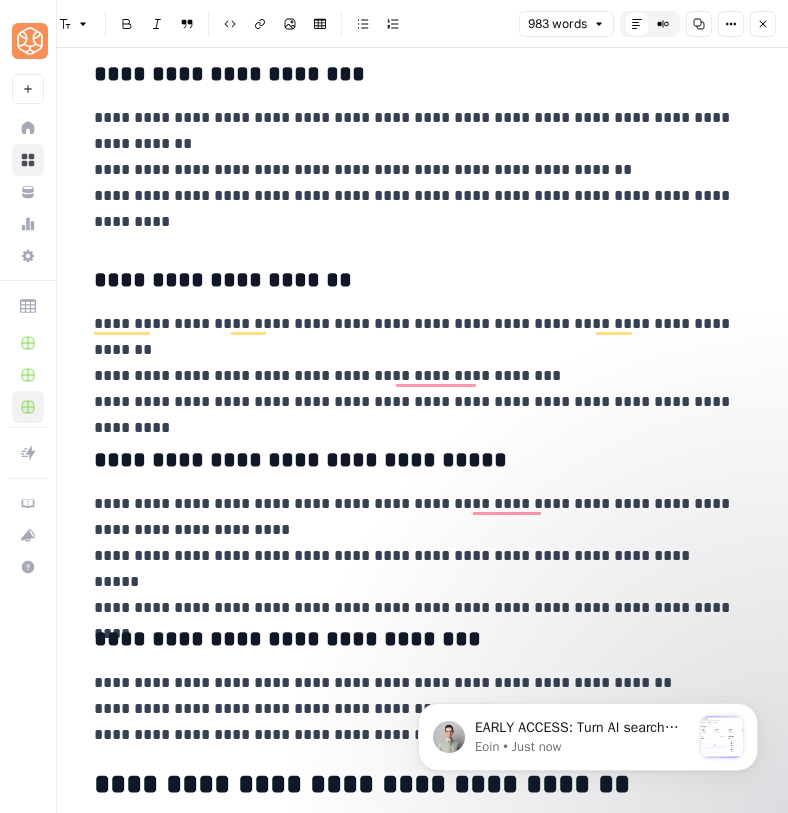 scroll, scrollTop: 2722, scrollLeft: 0, axis: vertical 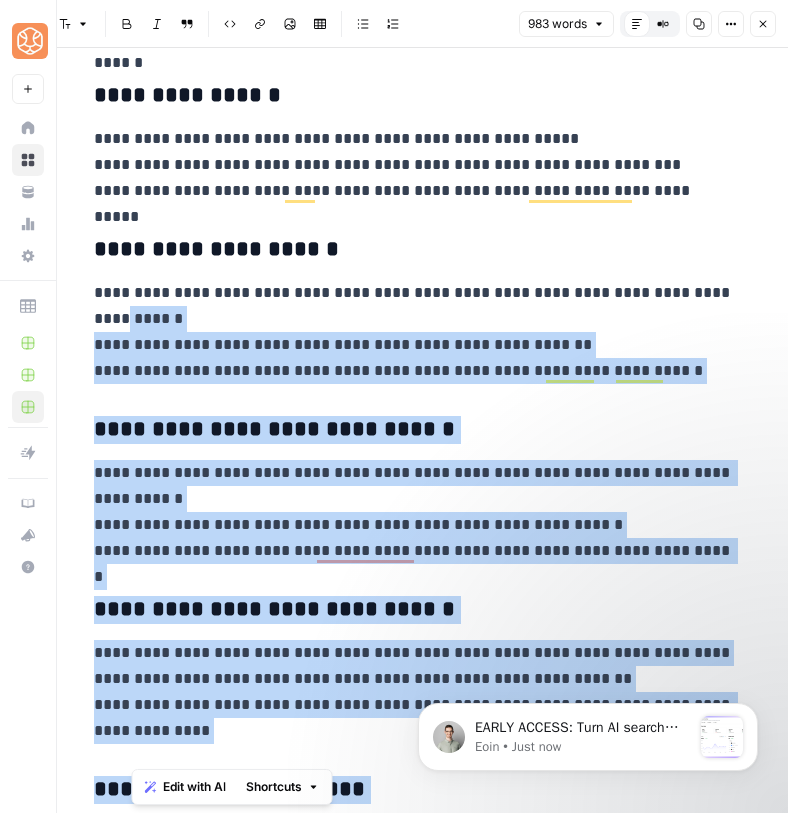 drag, startPoint x: 713, startPoint y: 441, endPoint x: 135, endPoint y: 310, distance: 592.65924 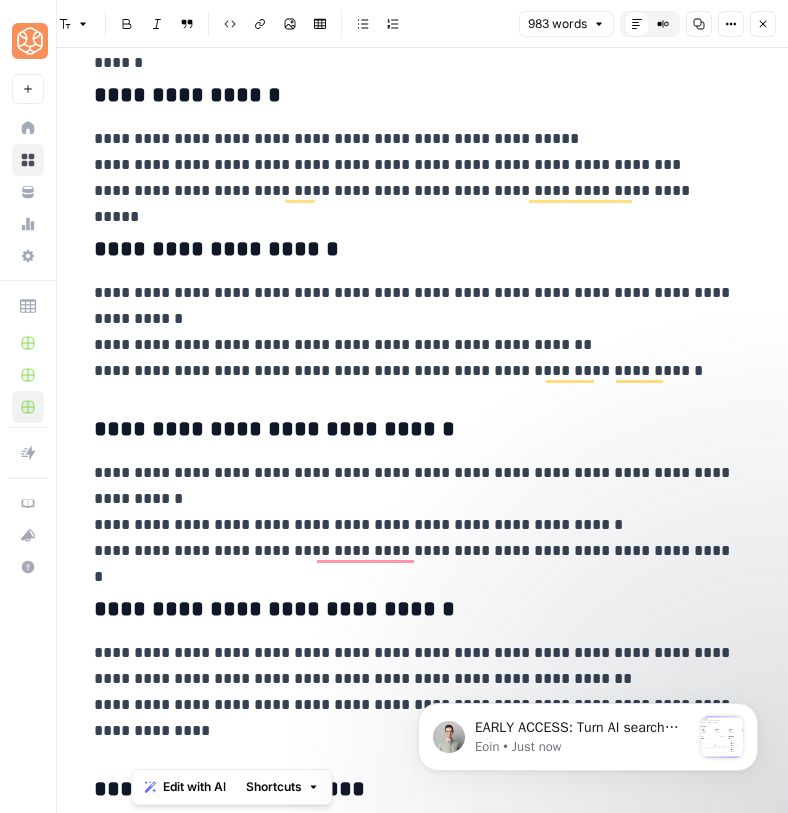 click on "**********" at bounding box center [414, 332] 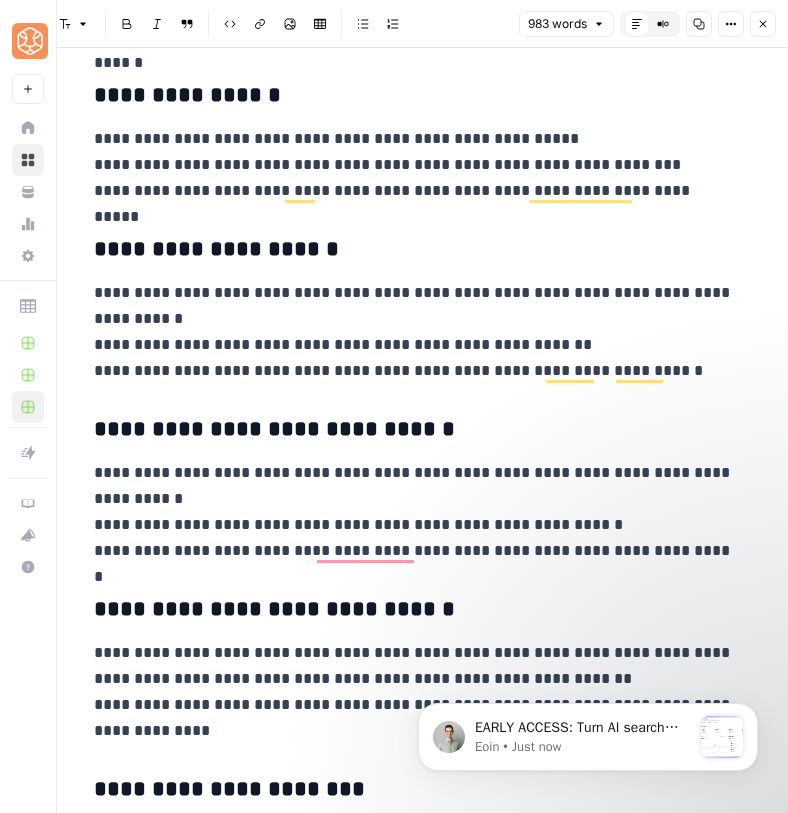 scroll, scrollTop: 981, scrollLeft: 0, axis: vertical 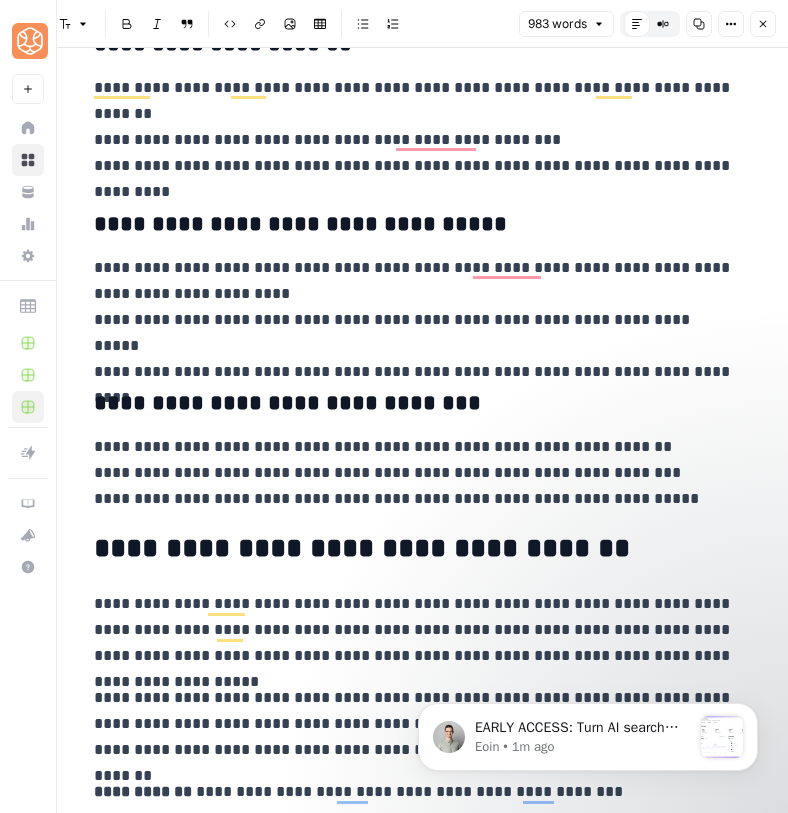 click on "**********" at bounding box center (414, 473) 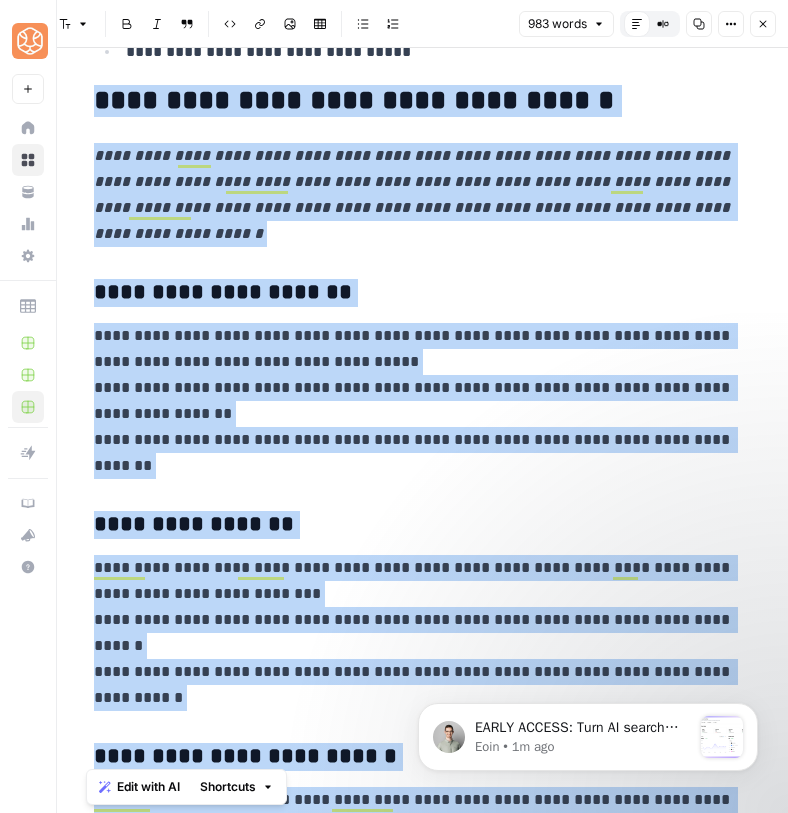 drag, startPoint x: 693, startPoint y: 508, endPoint x: 72, endPoint y: 100, distance: 743.03766 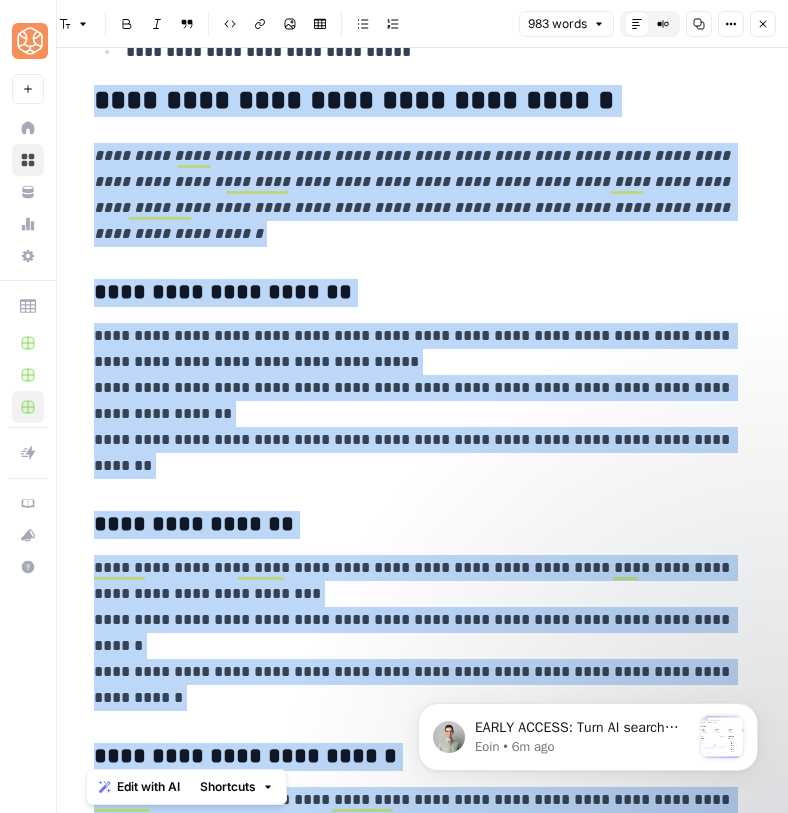 click on "**********" at bounding box center [414, 1910] 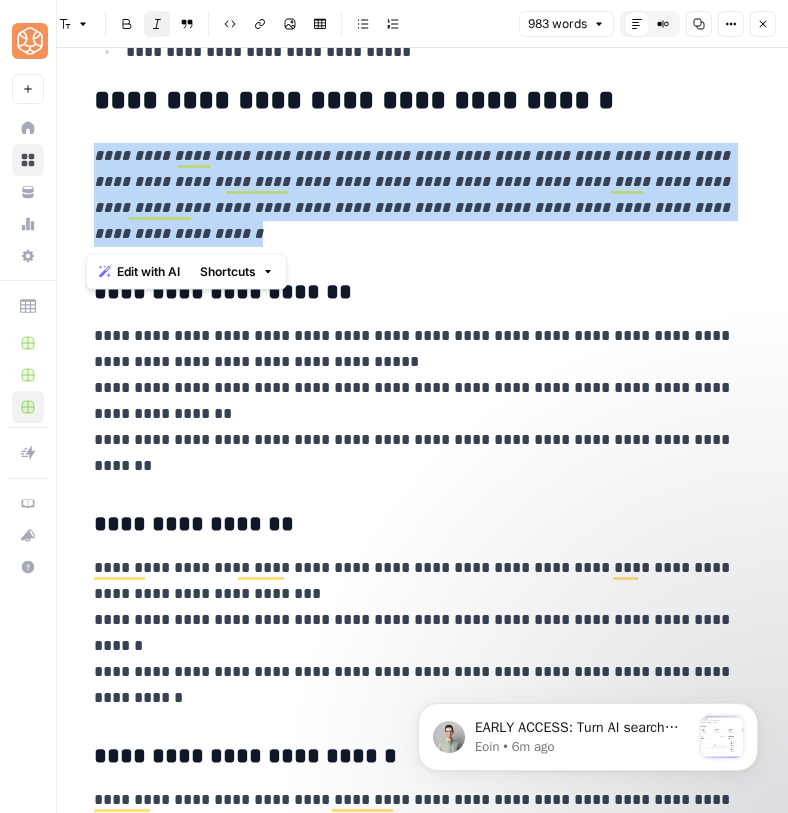 drag, startPoint x: 202, startPoint y: 238, endPoint x: 70, endPoint y: 154, distance: 156.46086 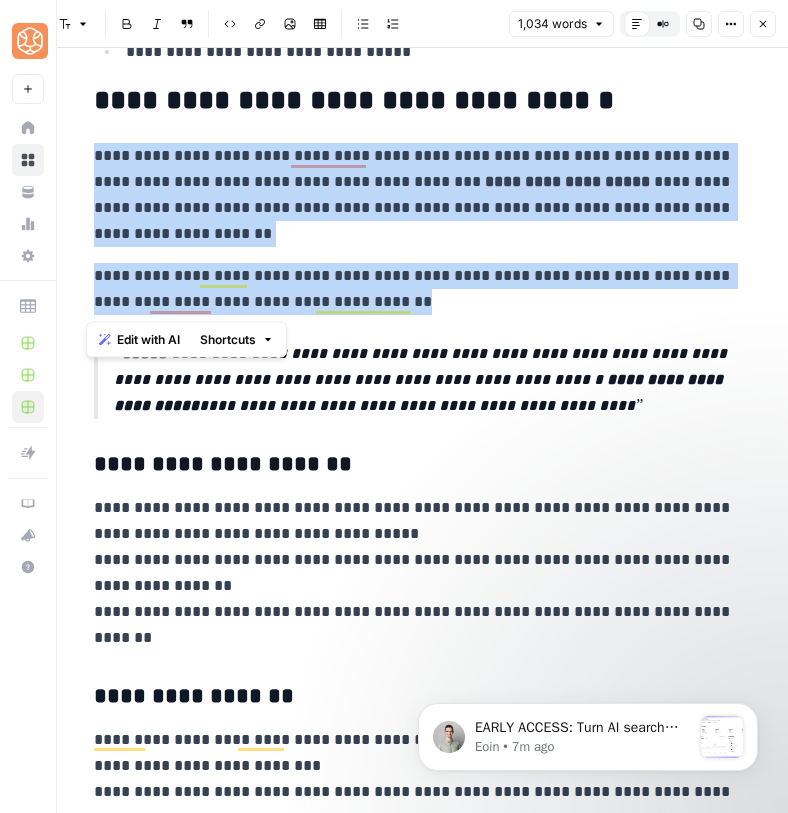 drag, startPoint x: 428, startPoint y: 312, endPoint x: 78, endPoint y: 163, distance: 380.39584 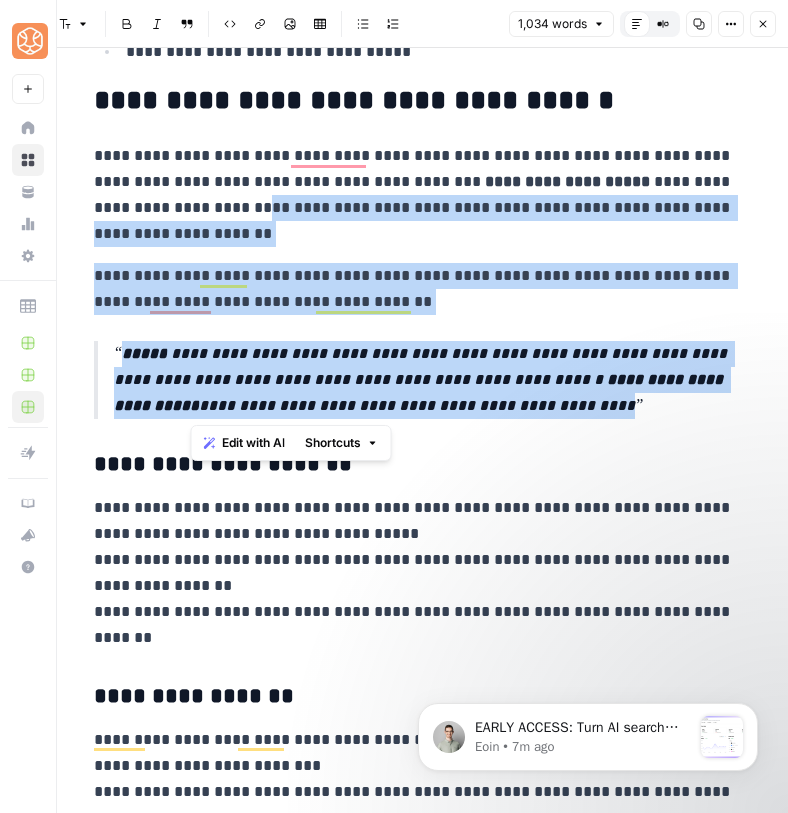 drag, startPoint x: 600, startPoint y: 406, endPoint x: 170, endPoint y: 210, distance: 472.56323 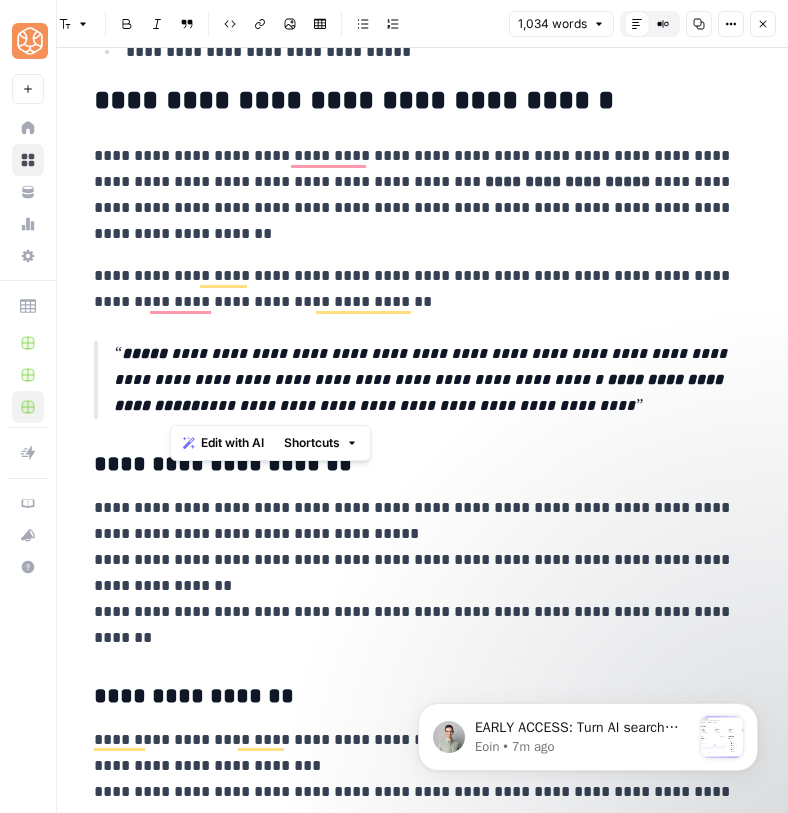 click on "**********" at bounding box center (414, 1996) 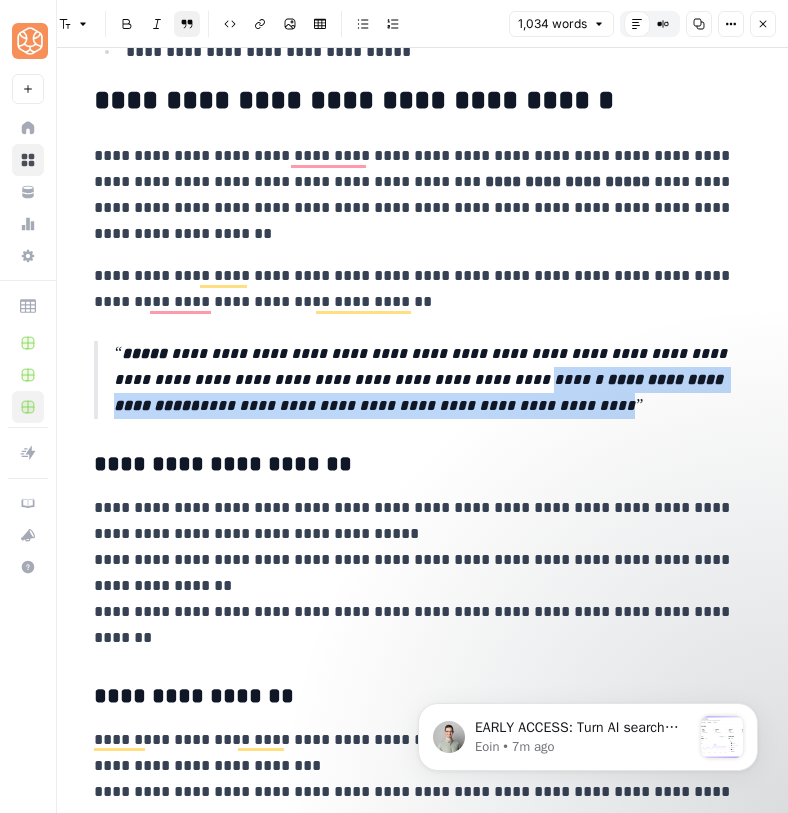 drag, startPoint x: 589, startPoint y: 401, endPoint x: 488, endPoint y: 372, distance: 105.080925 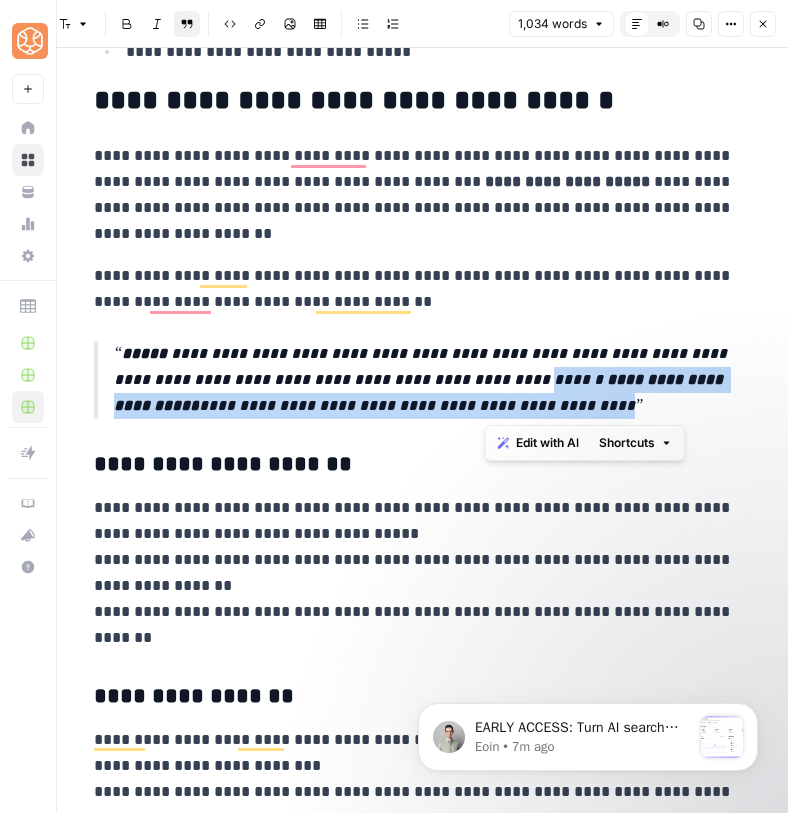 click on "**********" at bounding box center (424, 380) 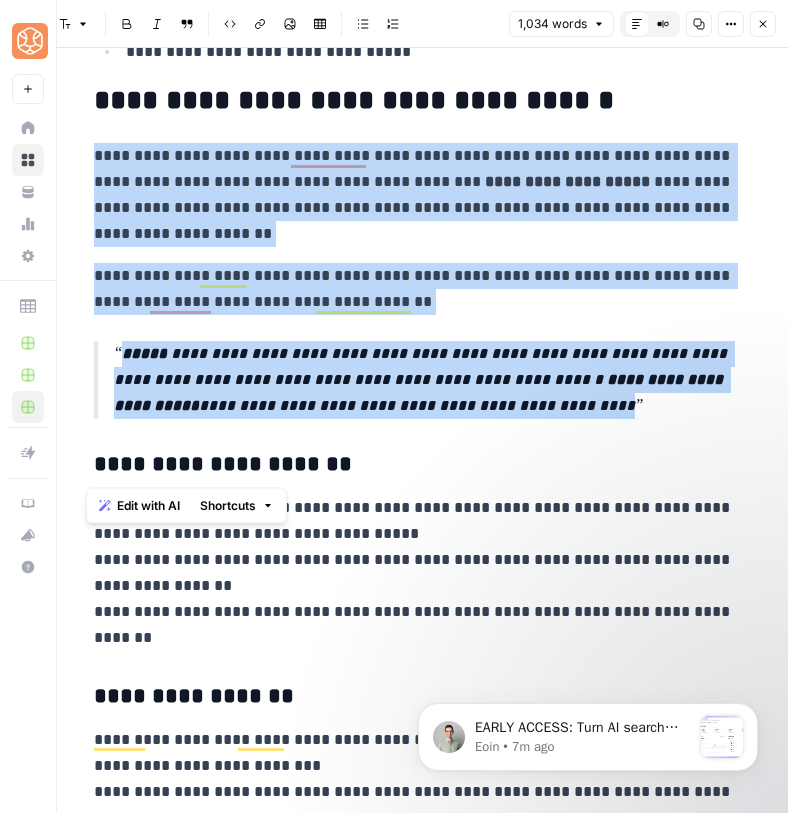 drag, startPoint x: 91, startPoint y: 458, endPoint x: 78, endPoint y: 166, distance: 292.28925 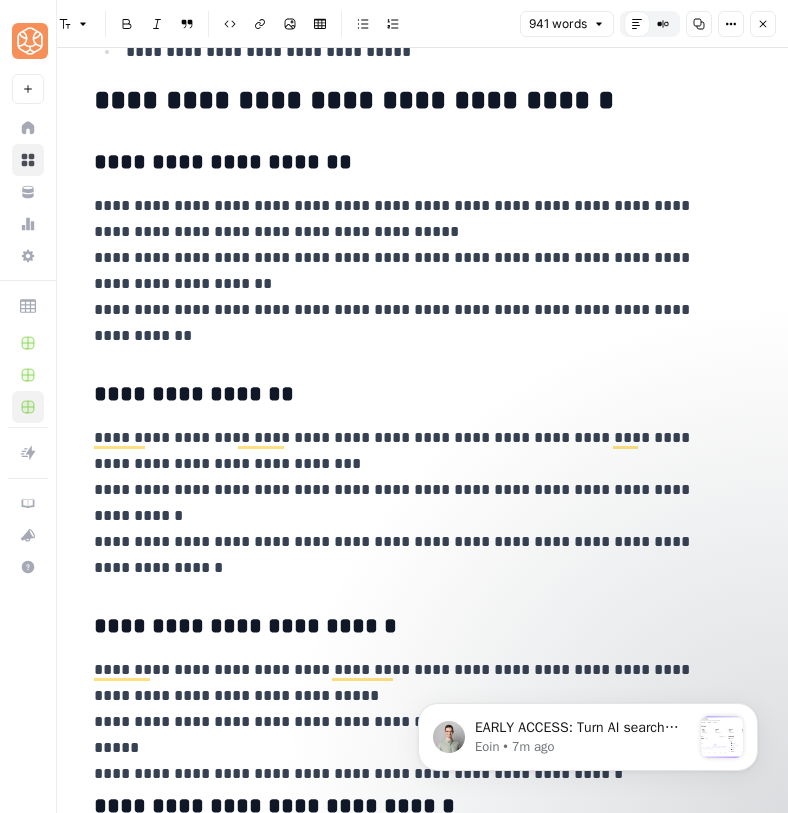click on "**********" at bounding box center [406, 101] 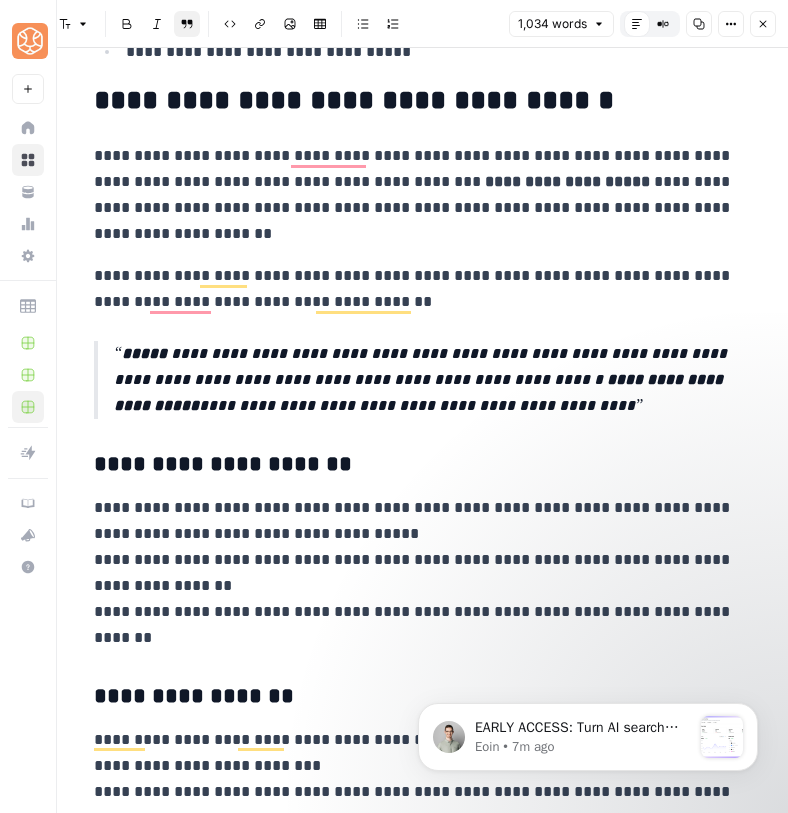 click on "**********" at bounding box center (414, 195) 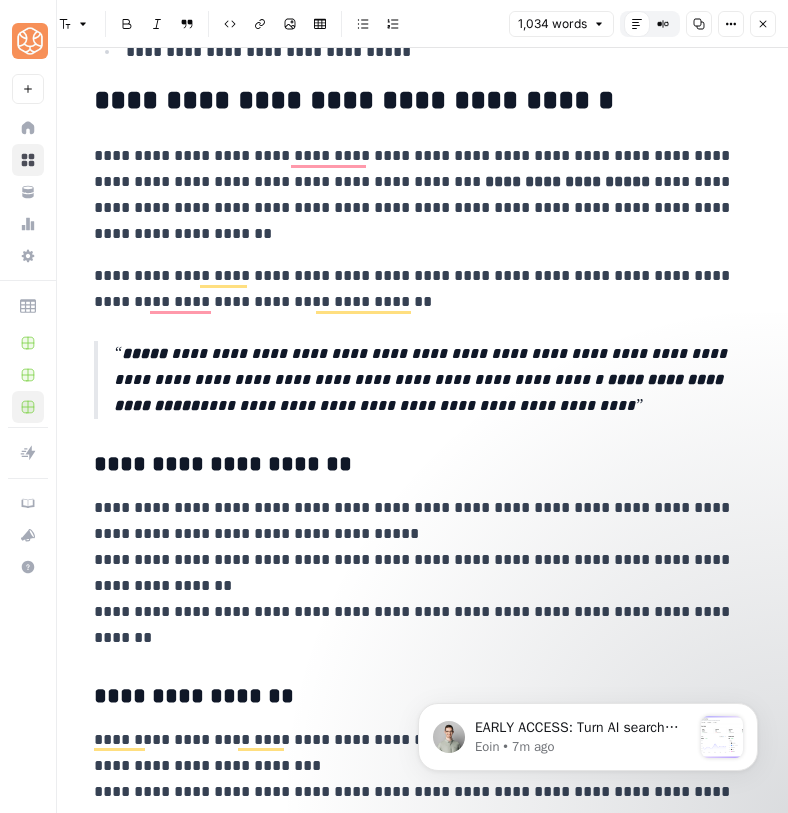 type 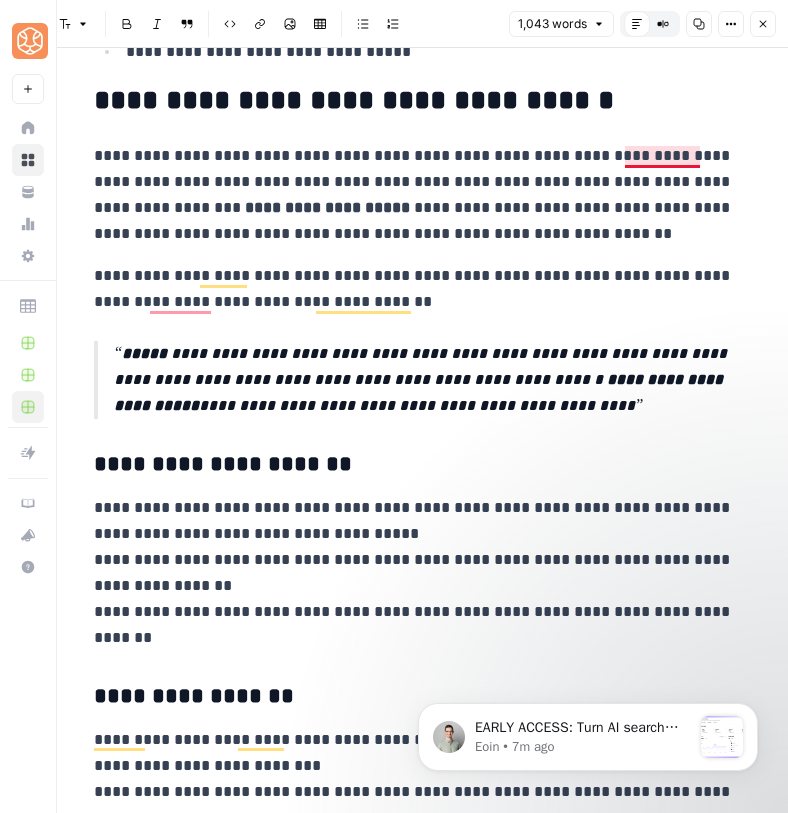 click on "**********" at bounding box center (414, 195) 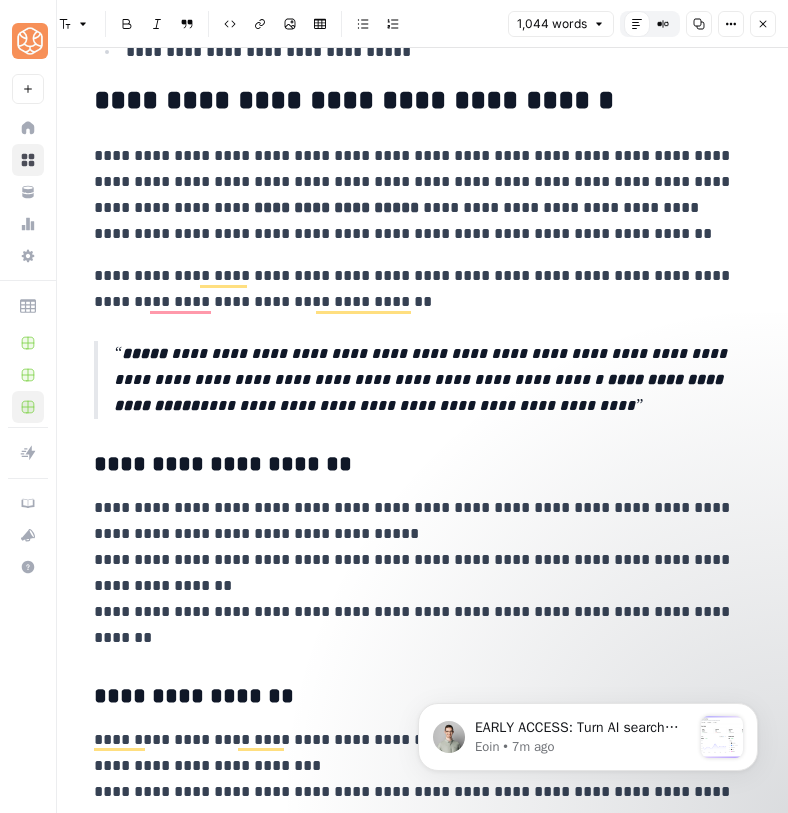 click on "**********" at bounding box center [414, 289] 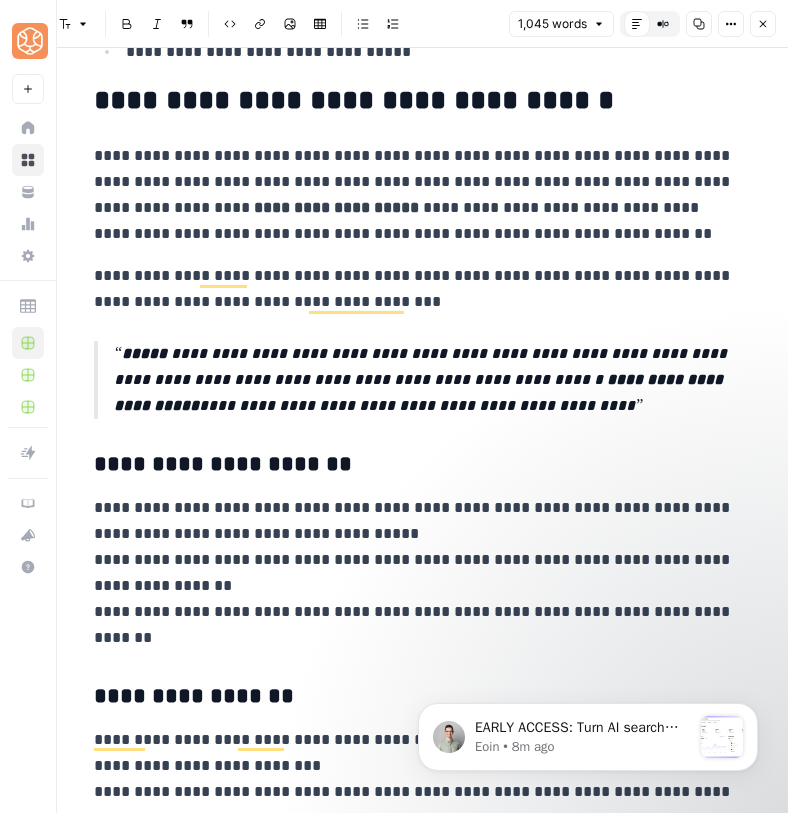 drag, startPoint x: 83, startPoint y: 478, endPoint x: 166, endPoint y: 479, distance: 83.00603 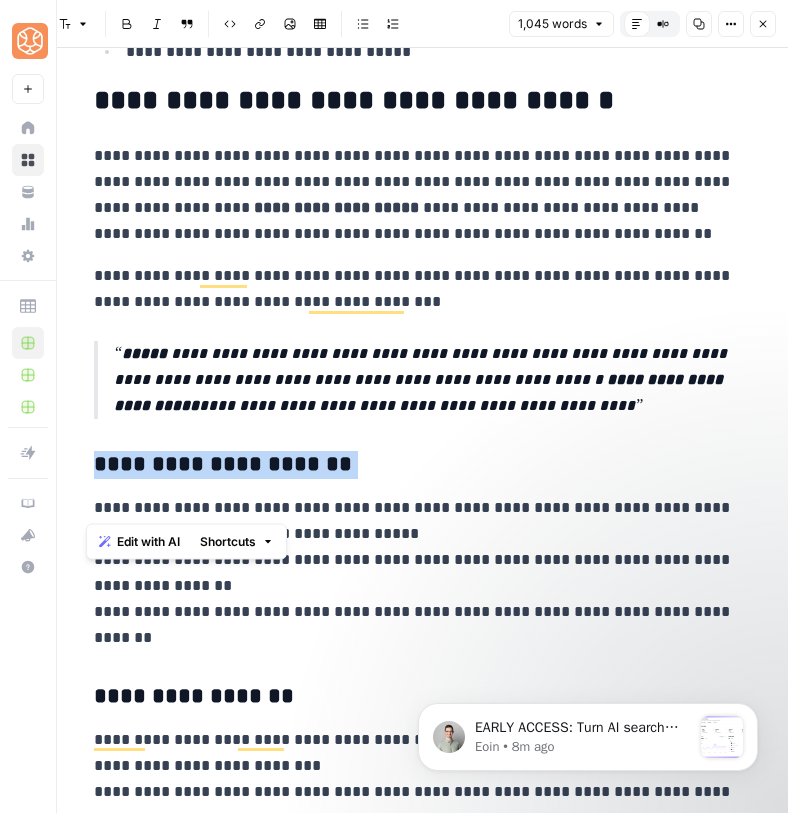 scroll, scrollTop: 1257, scrollLeft: 0, axis: vertical 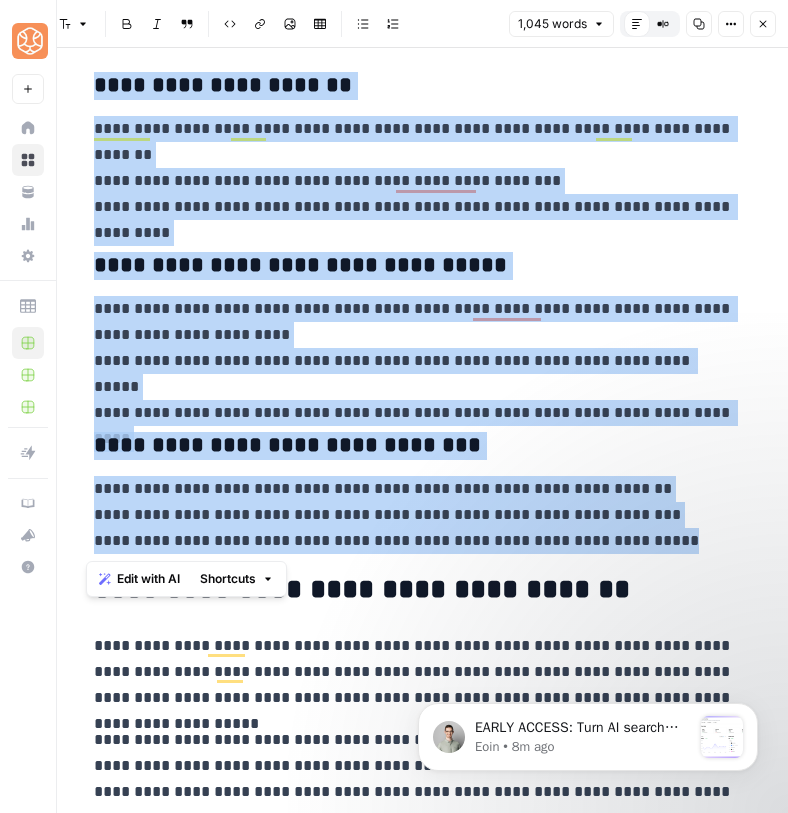 drag, startPoint x: 85, startPoint y: 461, endPoint x: 680, endPoint y: 549, distance: 601.47235 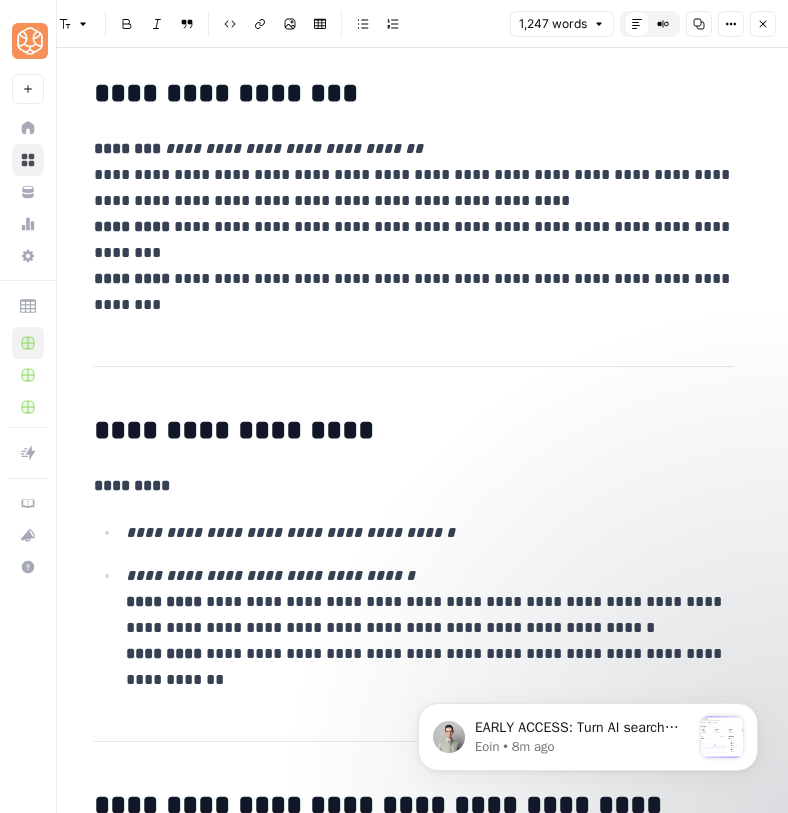 scroll, scrollTop: 4844, scrollLeft: 0, axis: vertical 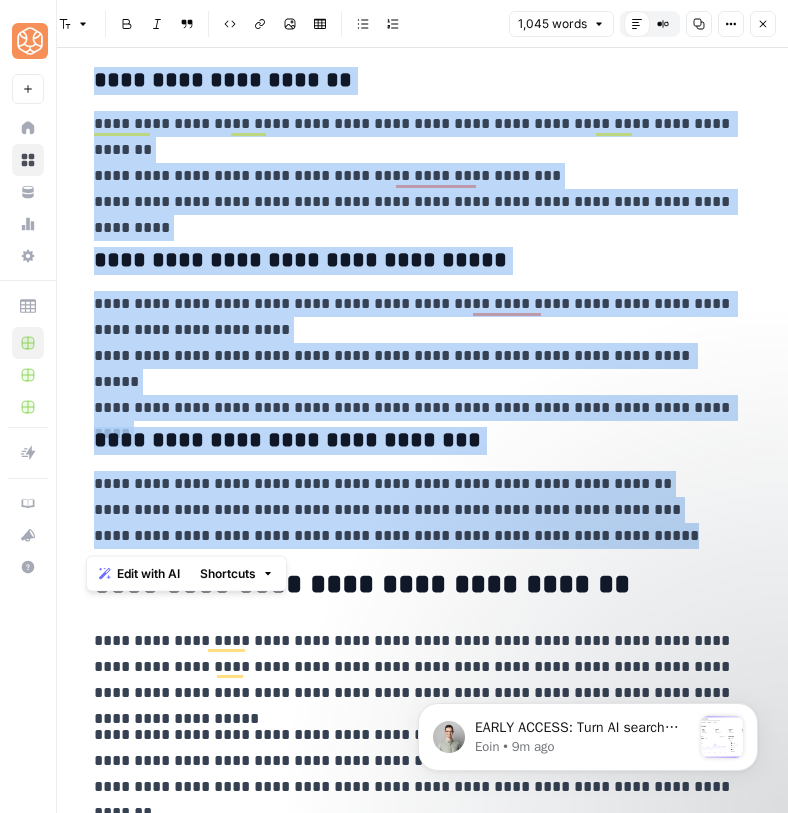 click on "**********" at bounding box center [414, 510] 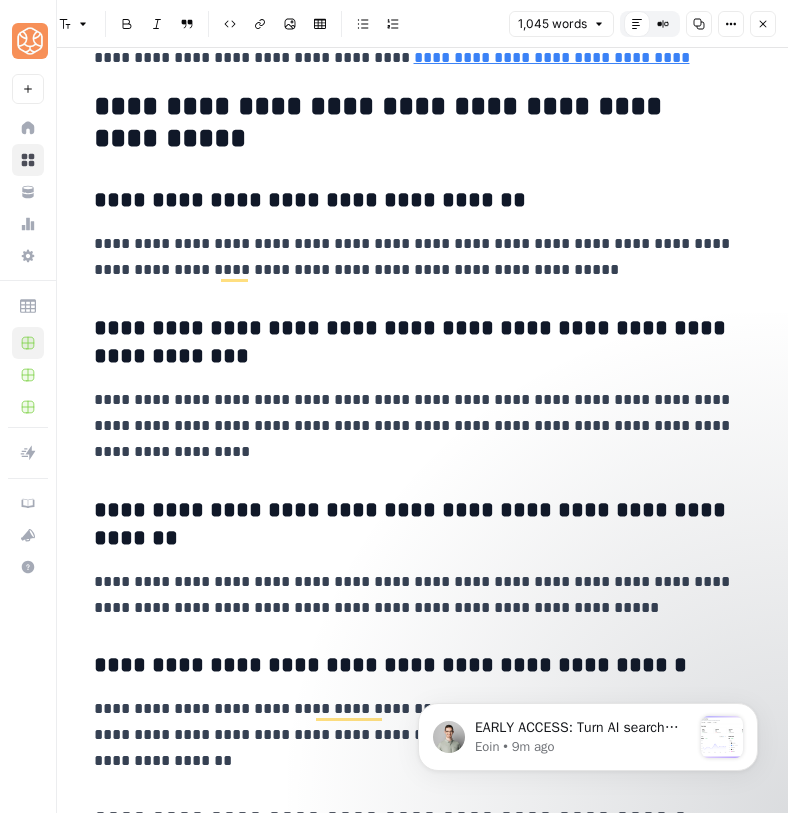 click on "**********" at bounding box center [414, 123] 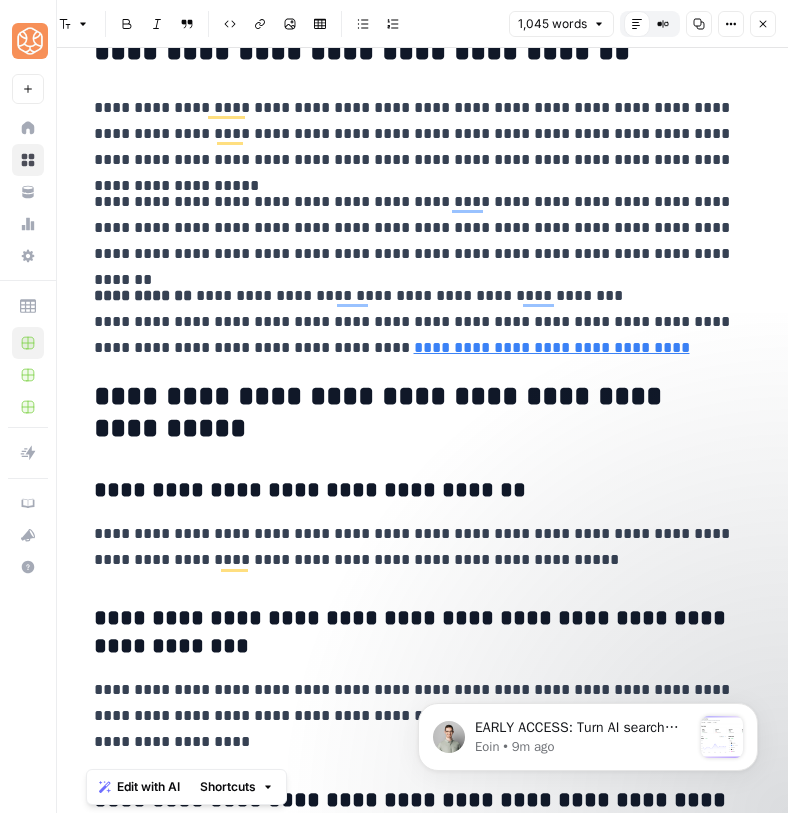scroll, scrollTop: 3616, scrollLeft: 0, axis: vertical 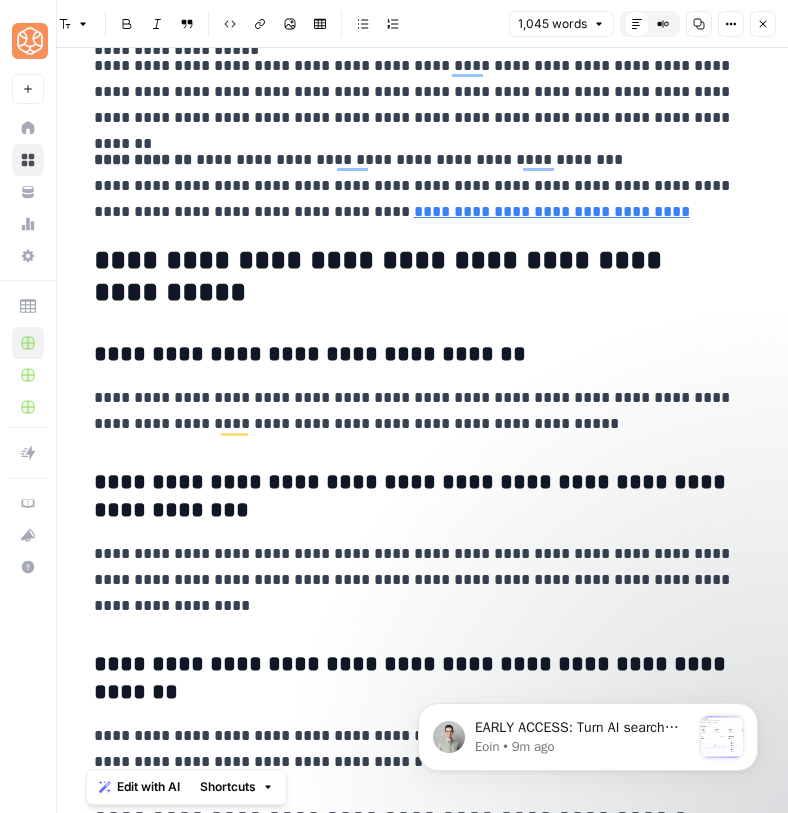 click on "**********" at bounding box center (414, 355) 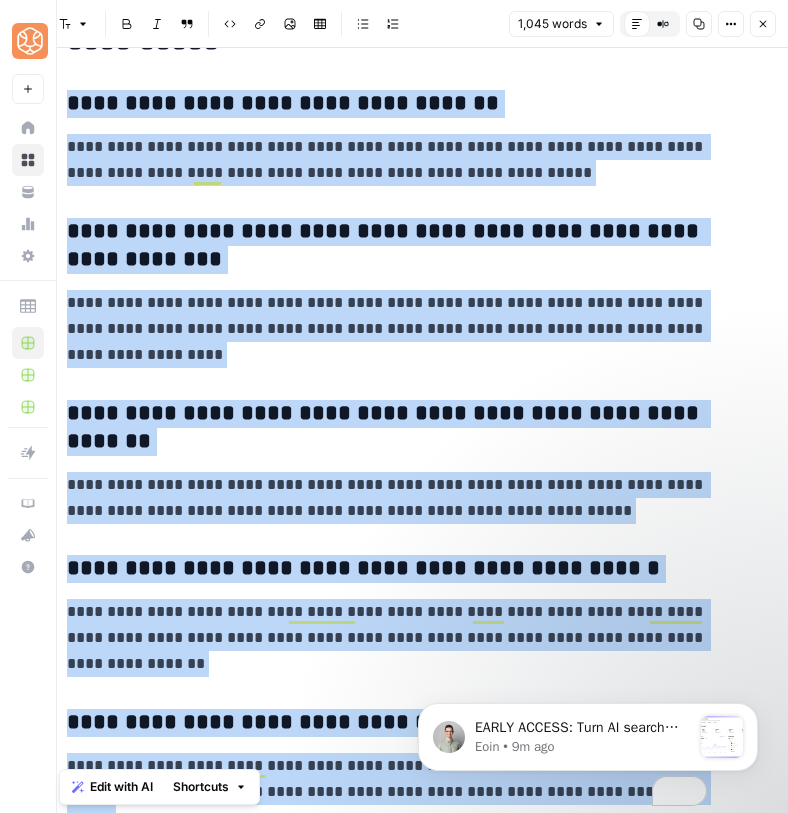 drag, startPoint x: 90, startPoint y: 350, endPoint x: 778, endPoint y: 808, distance: 826.5035 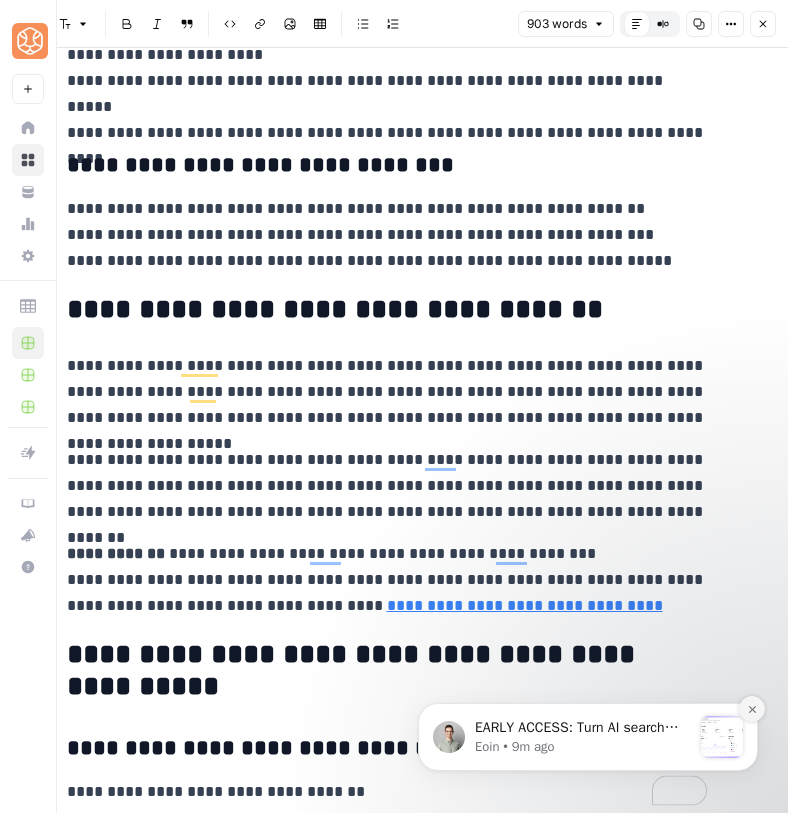 click 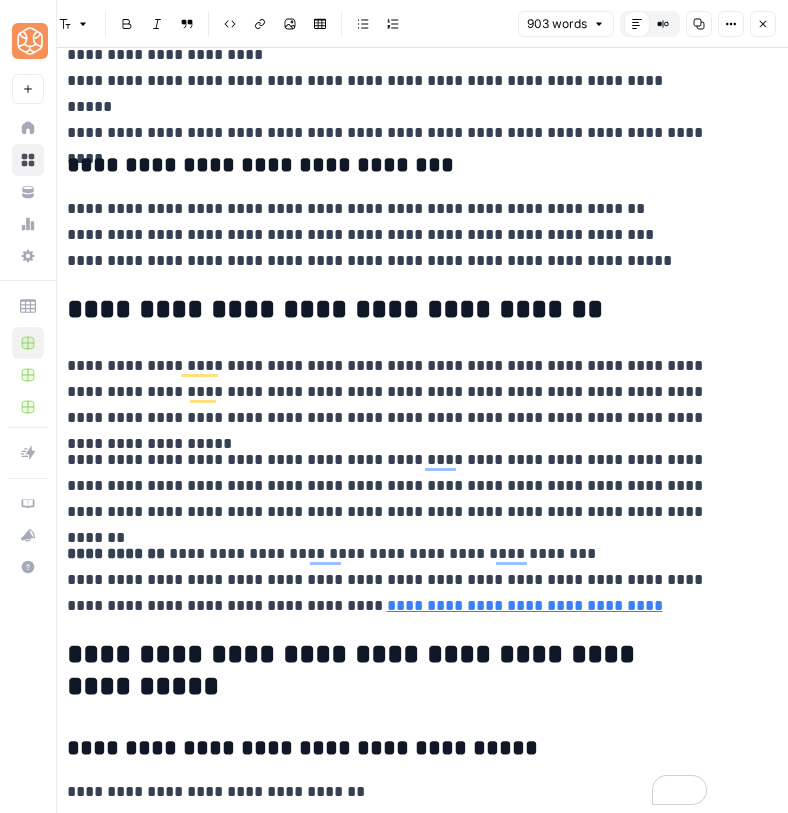 click on "**********" at bounding box center (387, 792) 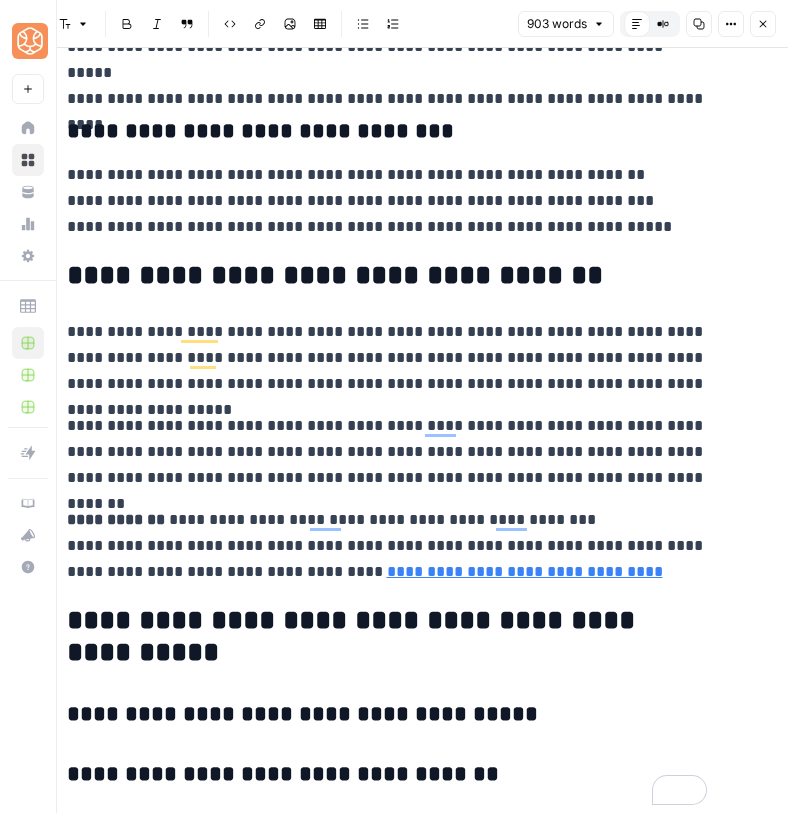 click on "**********" at bounding box center (387, -1239) 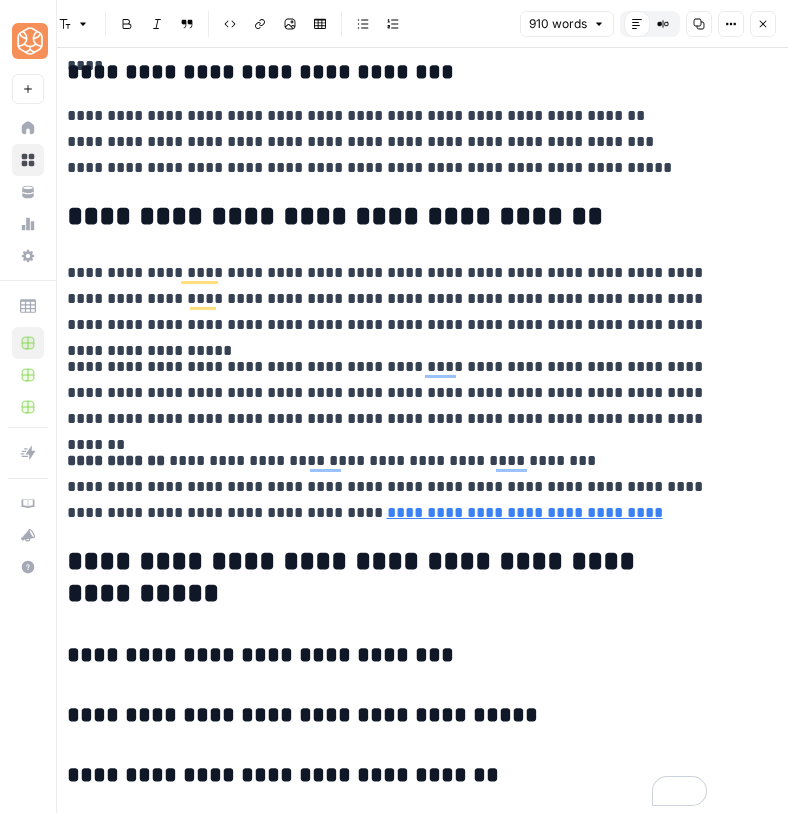 click on "**********" at bounding box center [387, -1268] 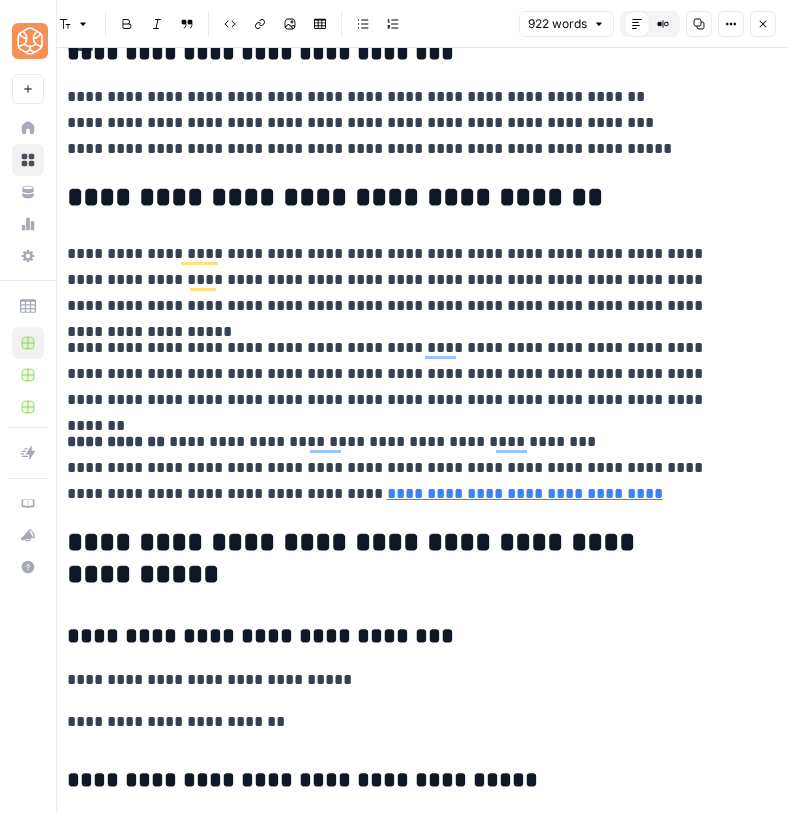 drag, startPoint x: 365, startPoint y: 677, endPoint x: 354, endPoint y: 685, distance: 13.601471 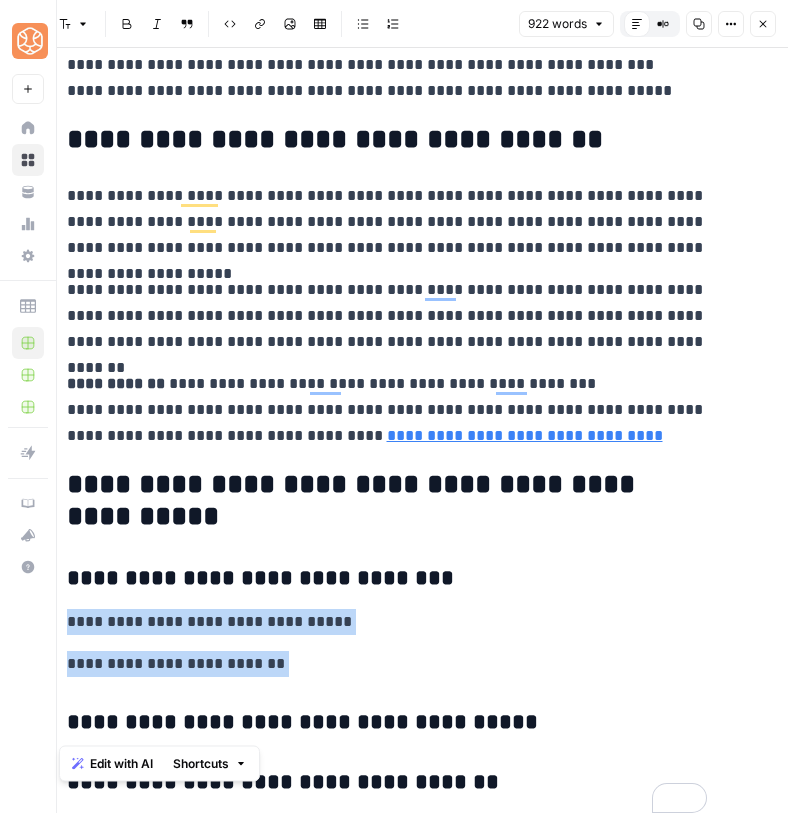 drag, startPoint x: 294, startPoint y: 685, endPoint x: 55, endPoint y: 603, distance: 252.67567 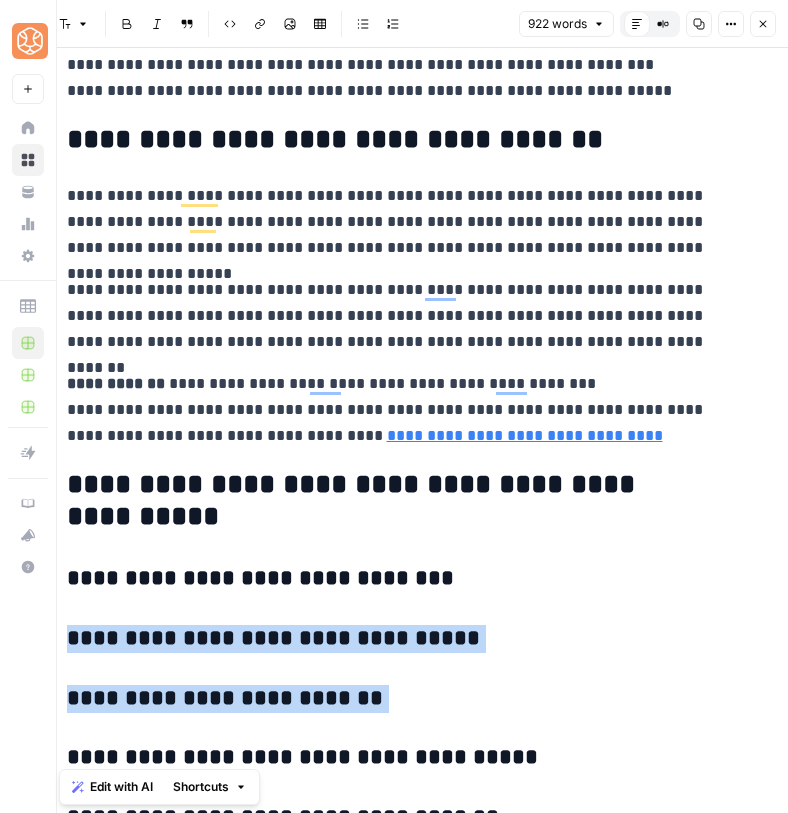 click on "**********" at bounding box center [387, -1285] 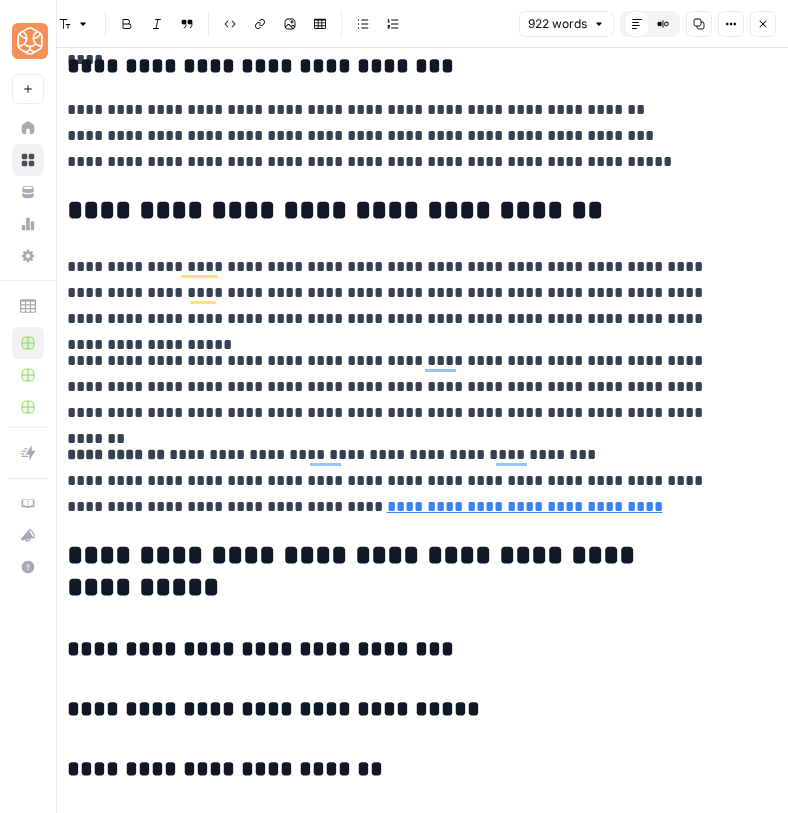 click on "**********" at bounding box center [387, 136] 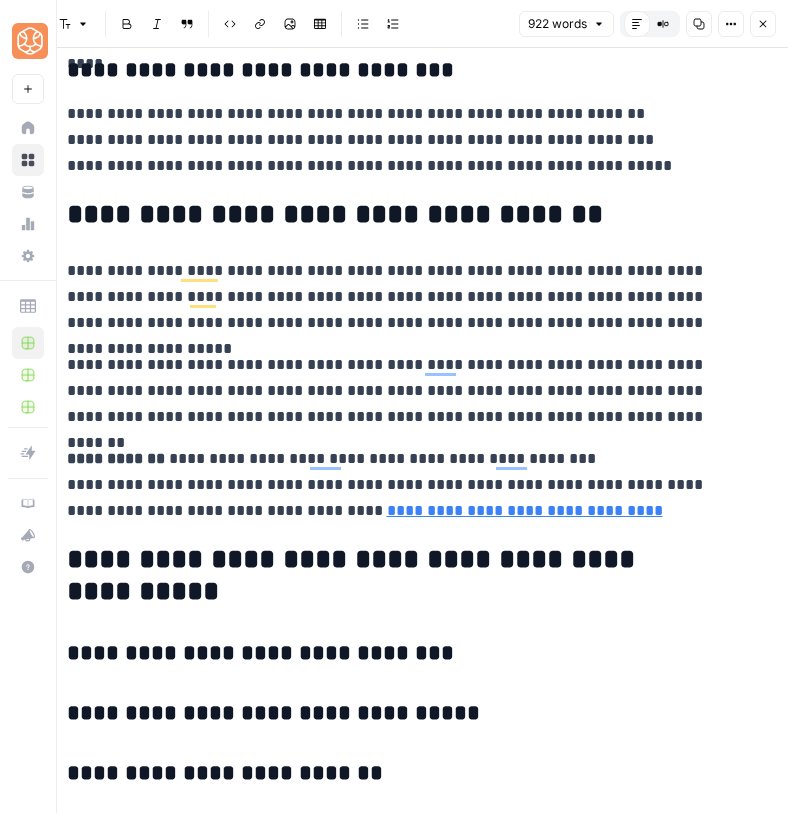 scroll, scrollTop: 3418, scrollLeft: 0, axis: vertical 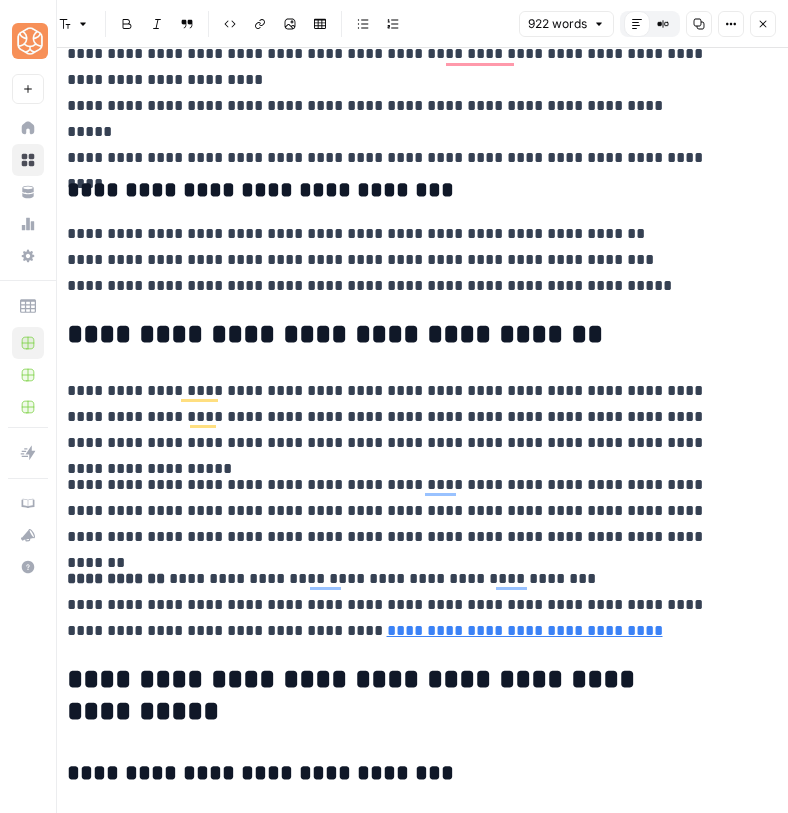 click on "**********" at bounding box center [387, 260] 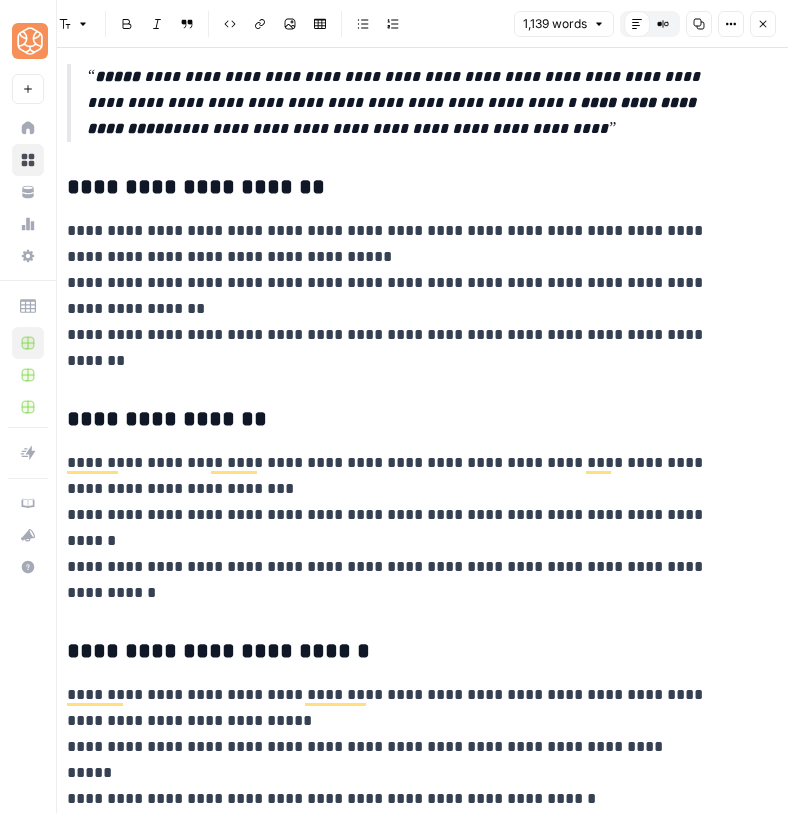 click on "**********" at bounding box center [387, 2029] 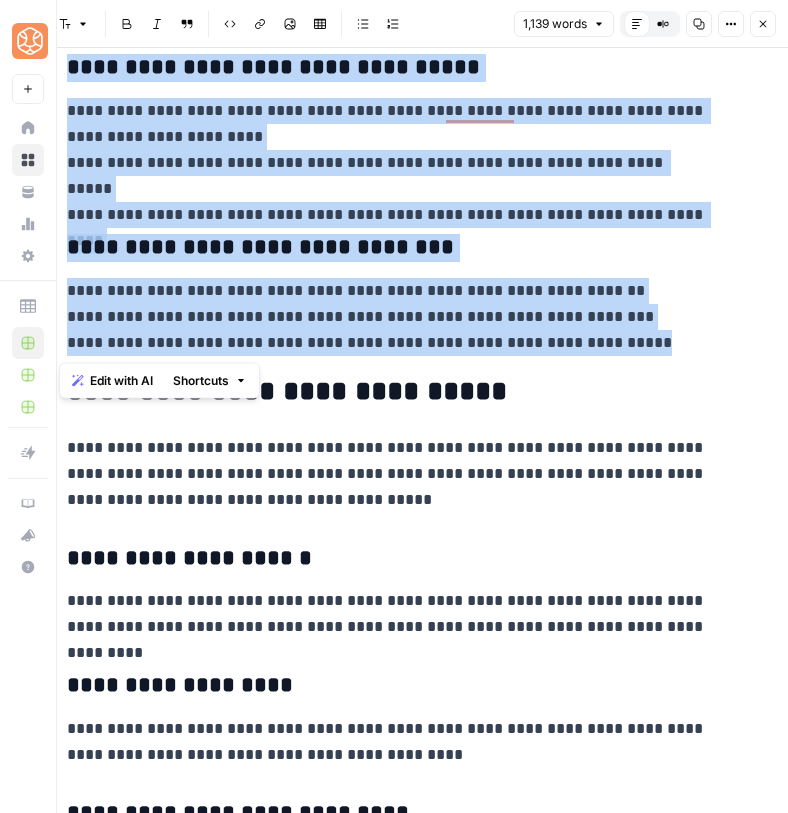 drag, startPoint x: 65, startPoint y: 187, endPoint x: 640, endPoint y: 343, distance: 595.786 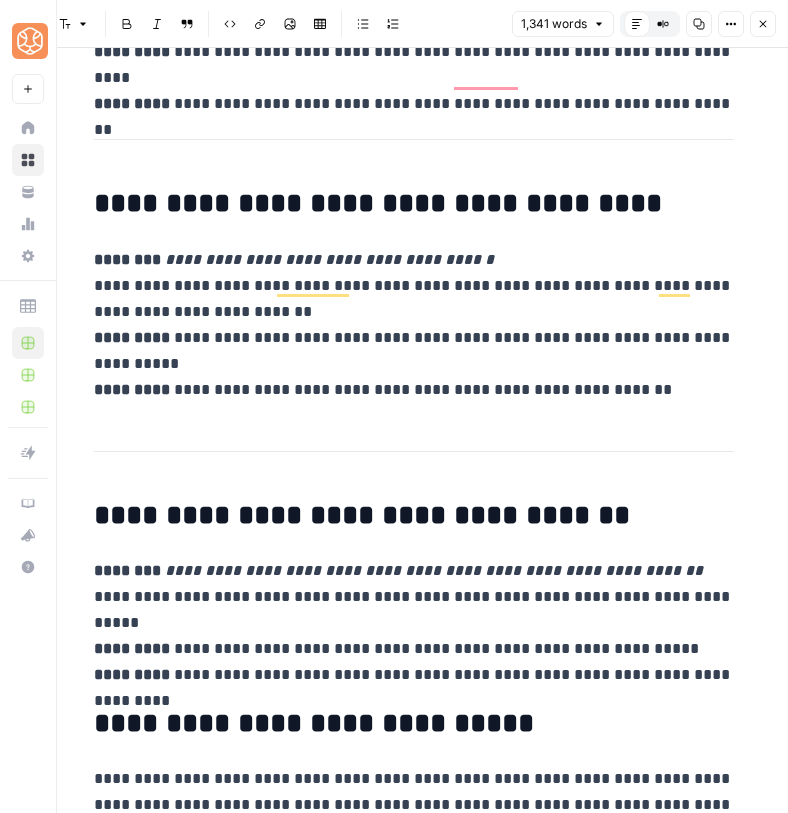 click on "**********" at bounding box center [414, 516] 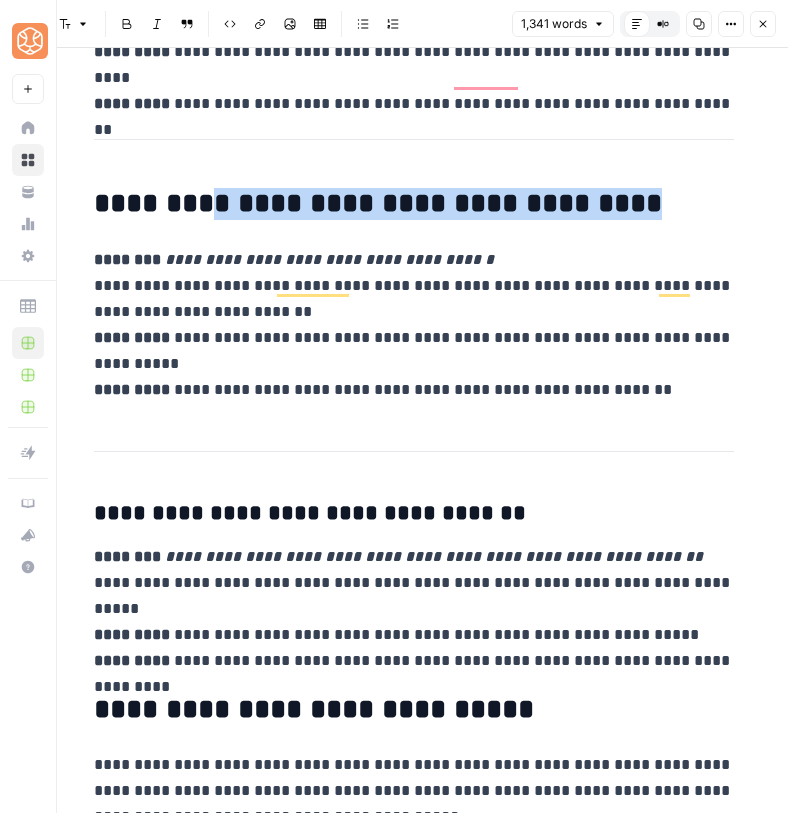 click on "**********" at bounding box center [414, -1140] 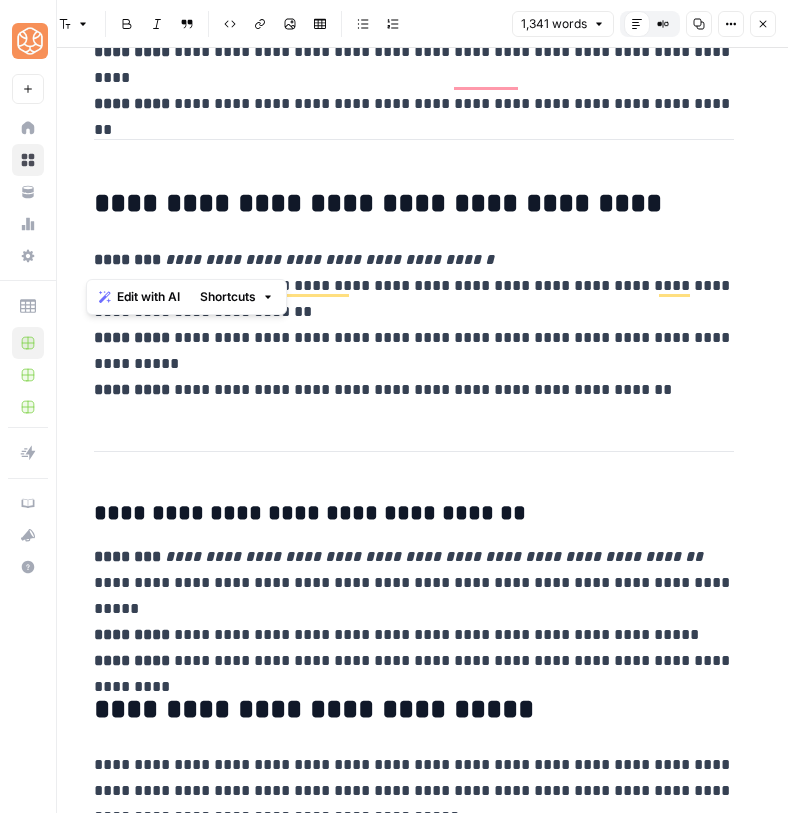 click on "**********" at bounding box center (414, 204) 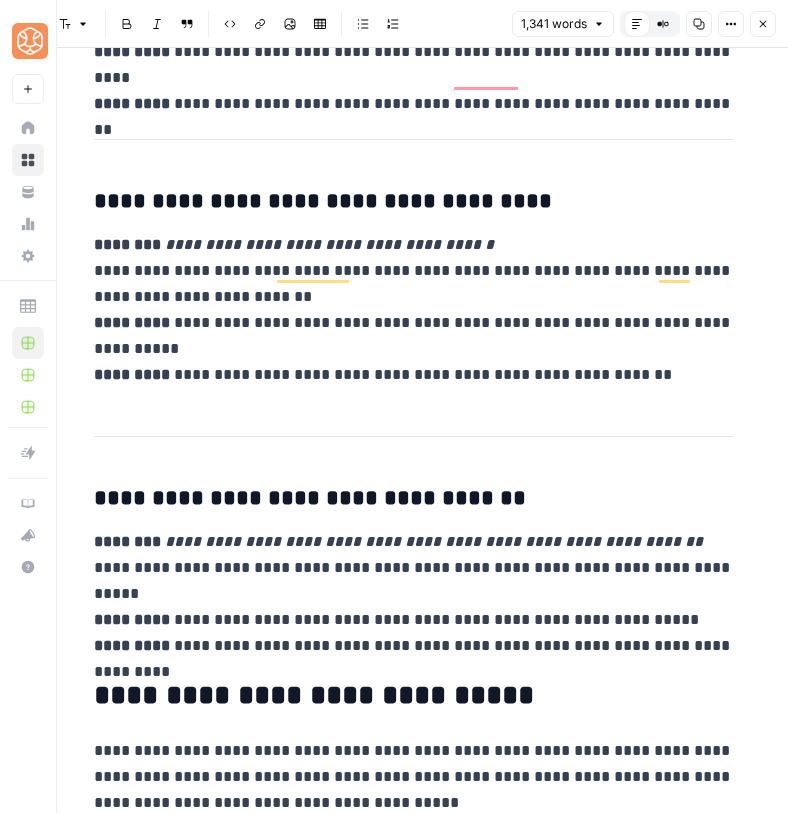 click on "**********" at bounding box center (414, -1148) 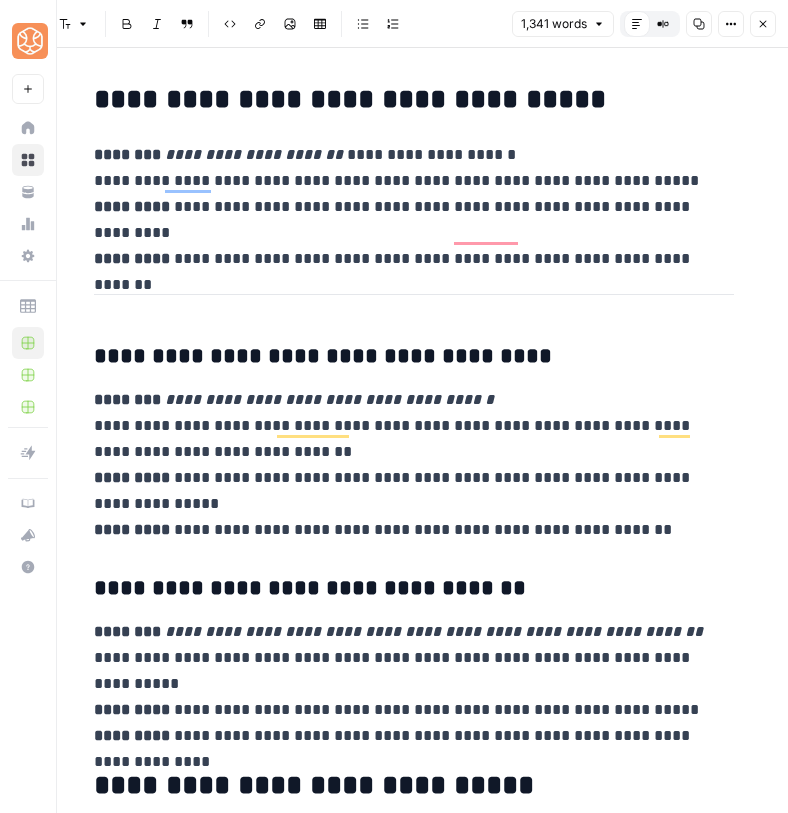 click on "**********" at bounding box center [406, 357] 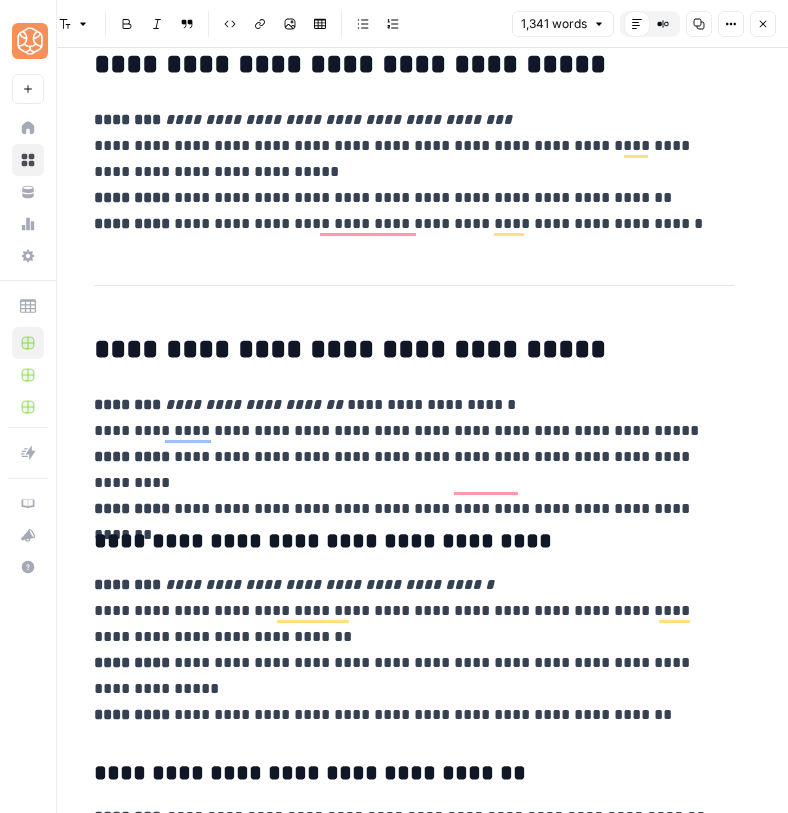 click on "**********" at bounding box center [414, -808] 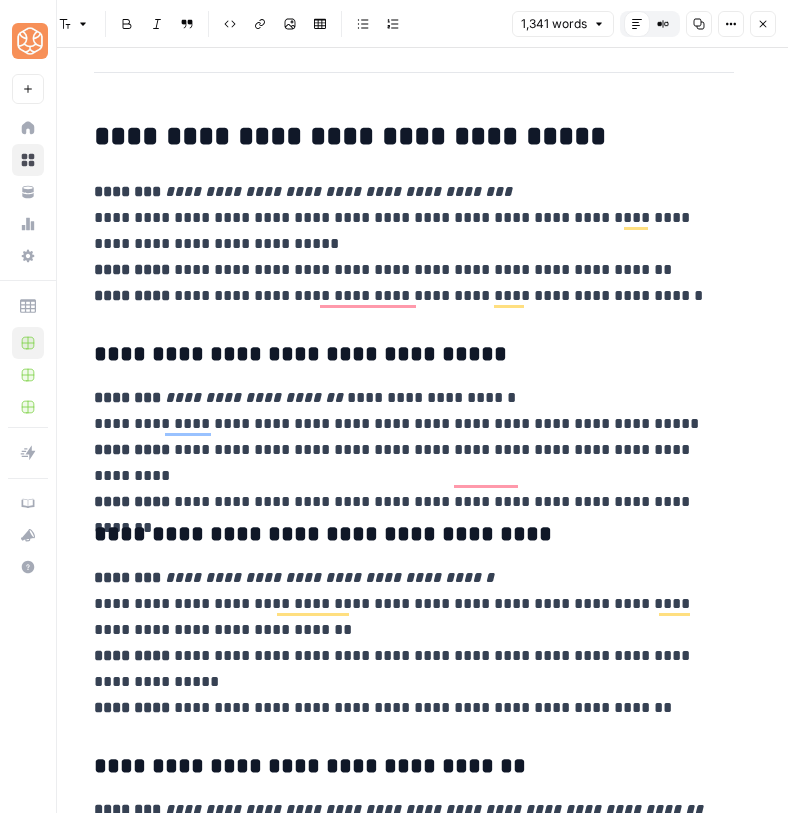 click on "**********" at bounding box center [414, -775] 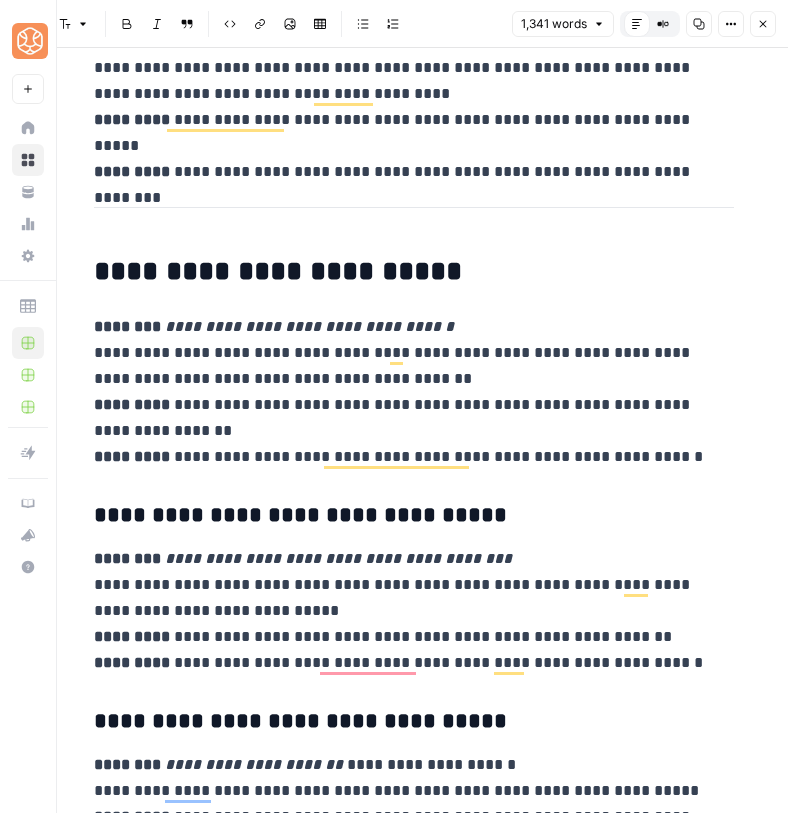click on "**********" at bounding box center [413, -385] 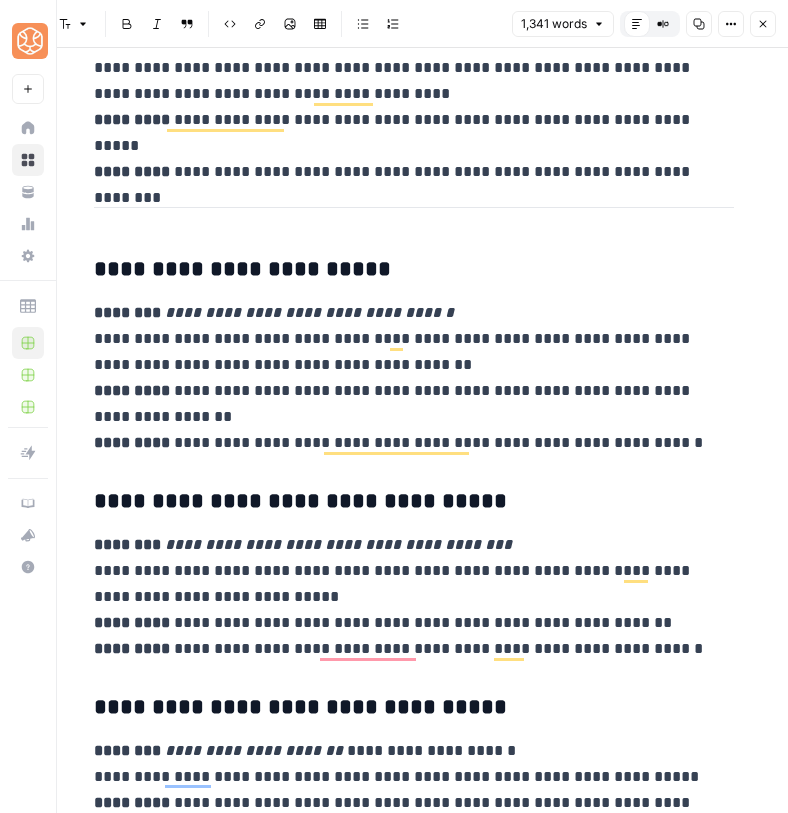 click on "**********" at bounding box center (406, 270) 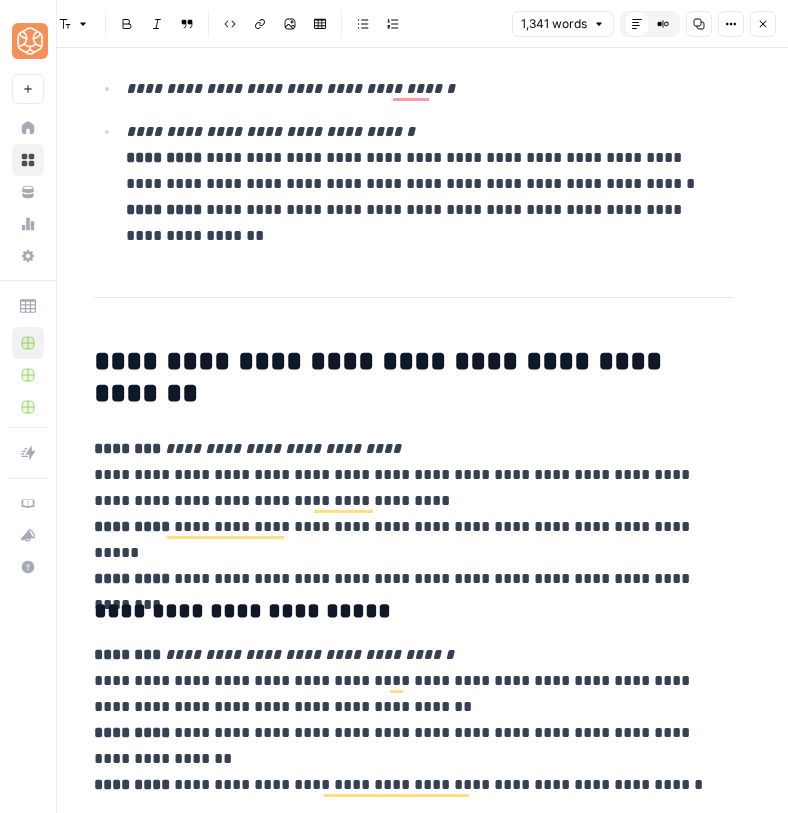 click on "**********" at bounding box center [406, 378] 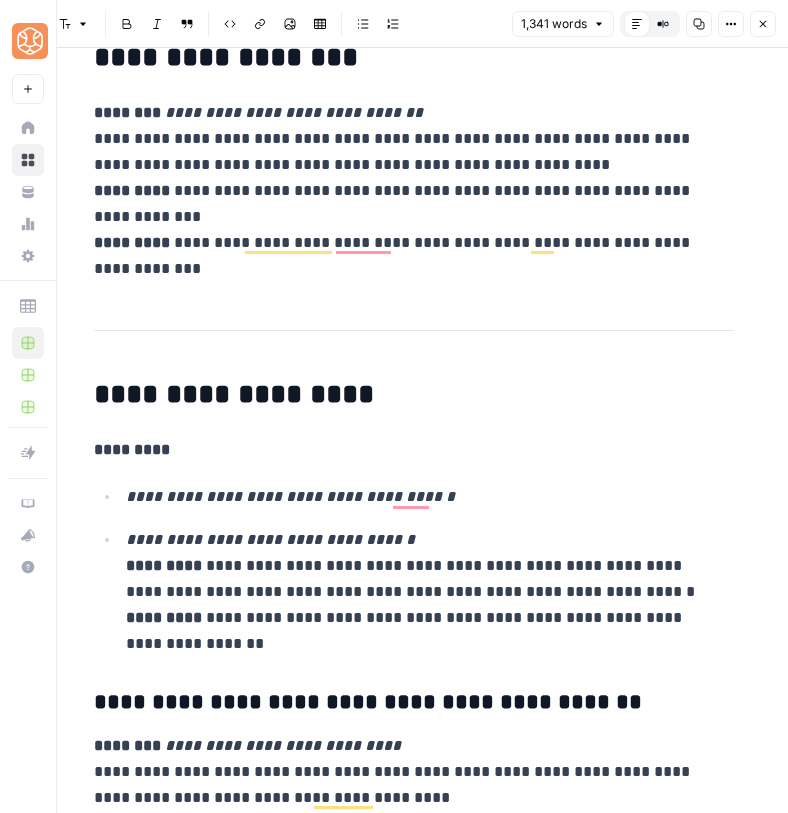 click on "**********" at bounding box center [414, 351] 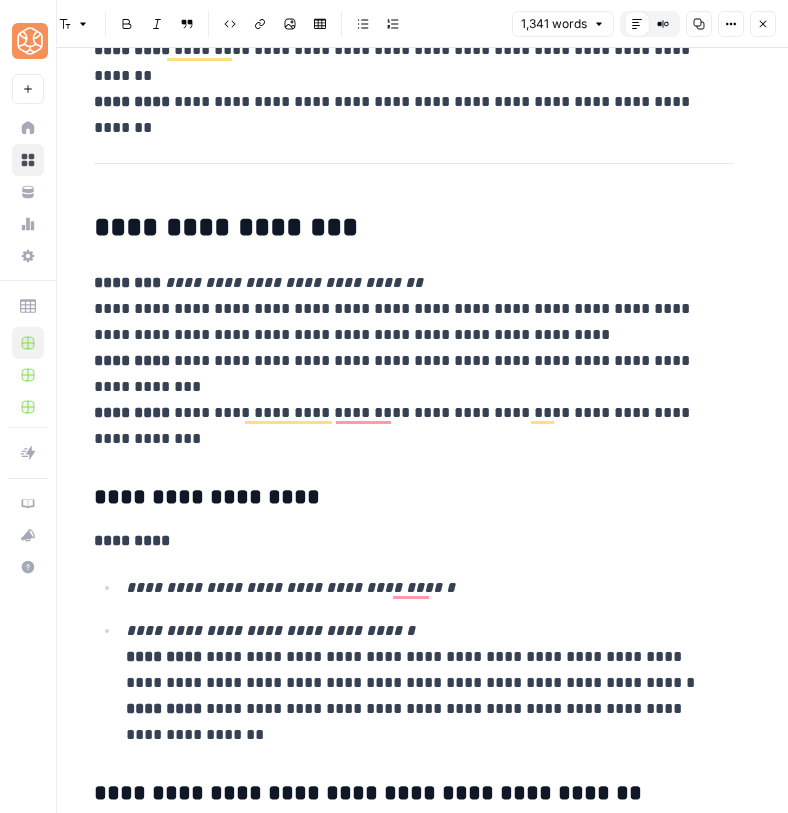 click on "**********" at bounding box center [414, 481] 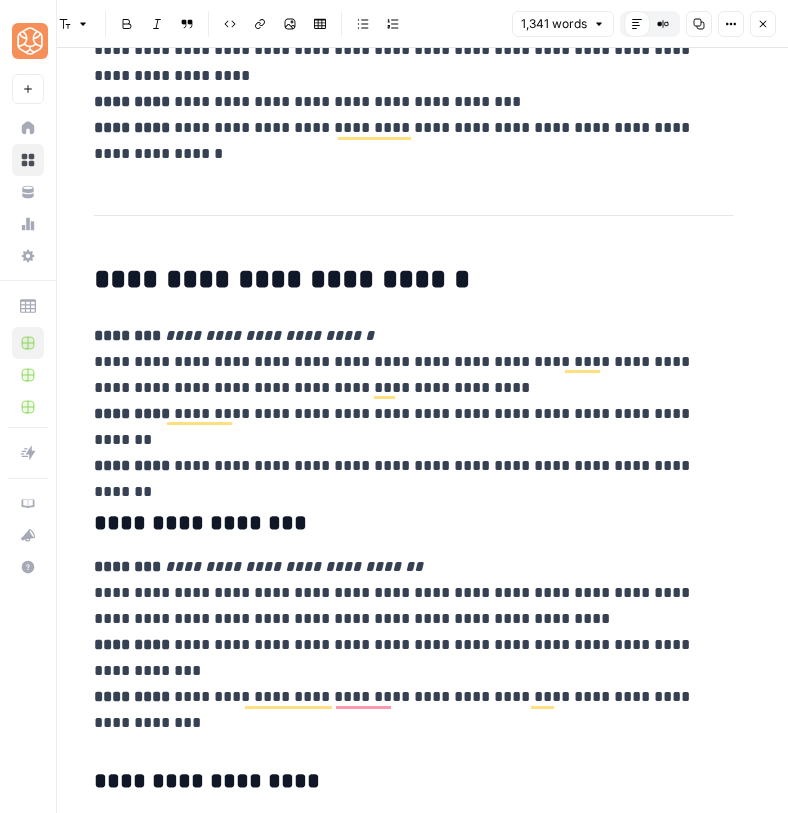 click on "**********" at bounding box center [414, 806] 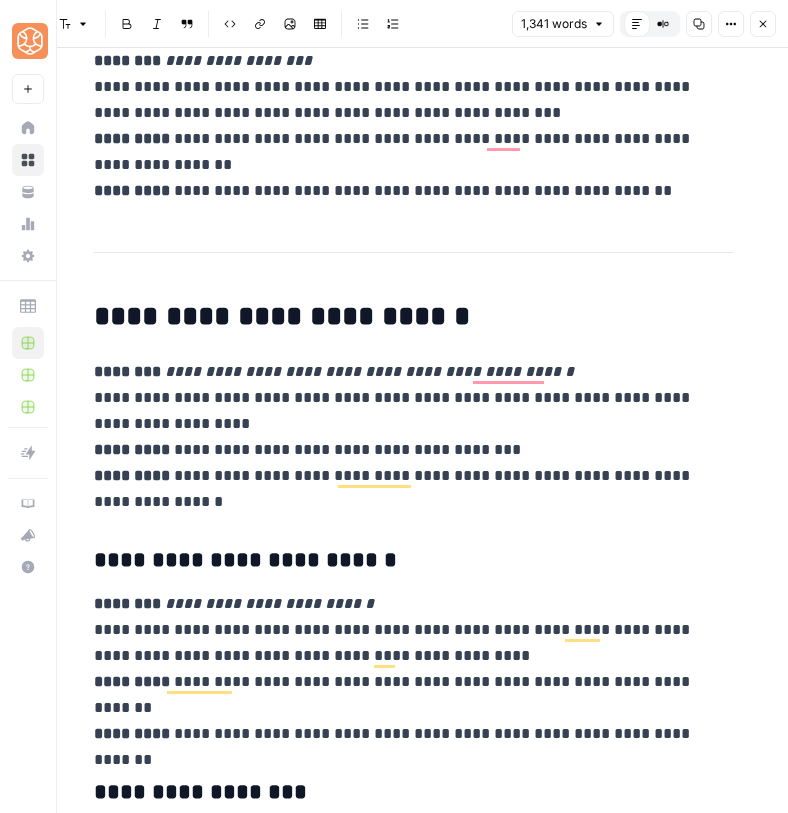 click on "**********" at bounding box center [414, 1114] 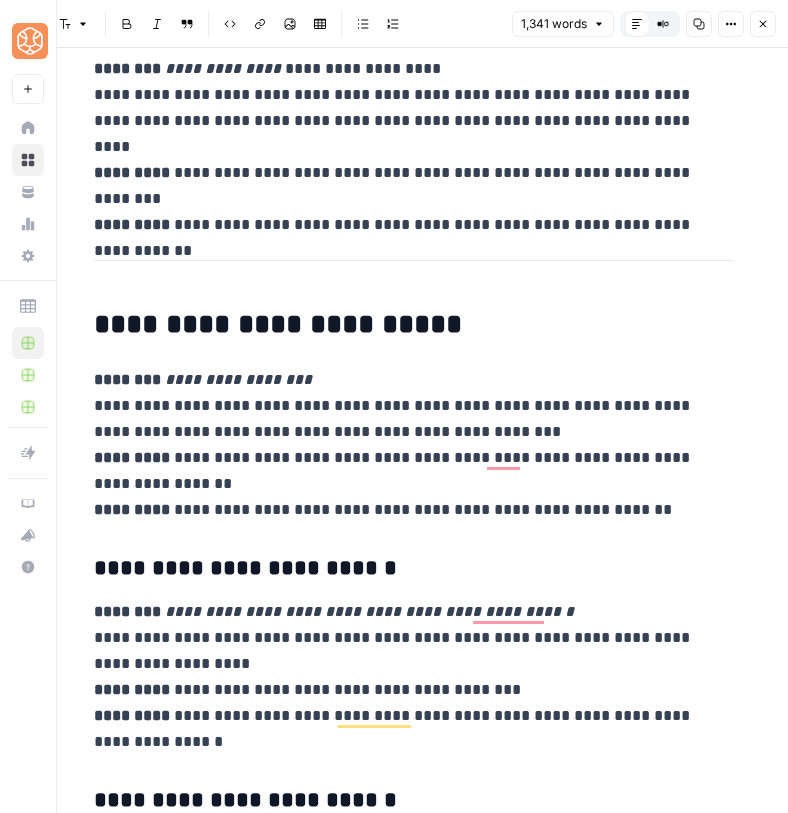 click on "**********" at bounding box center [414, 1393] 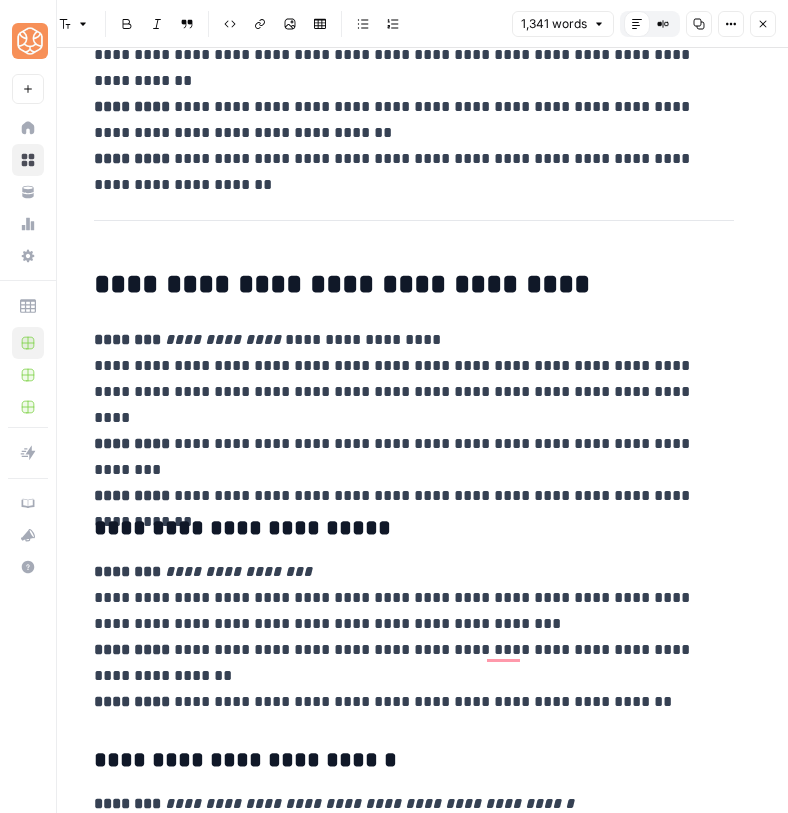 click on "**********" at bounding box center (406, 285) 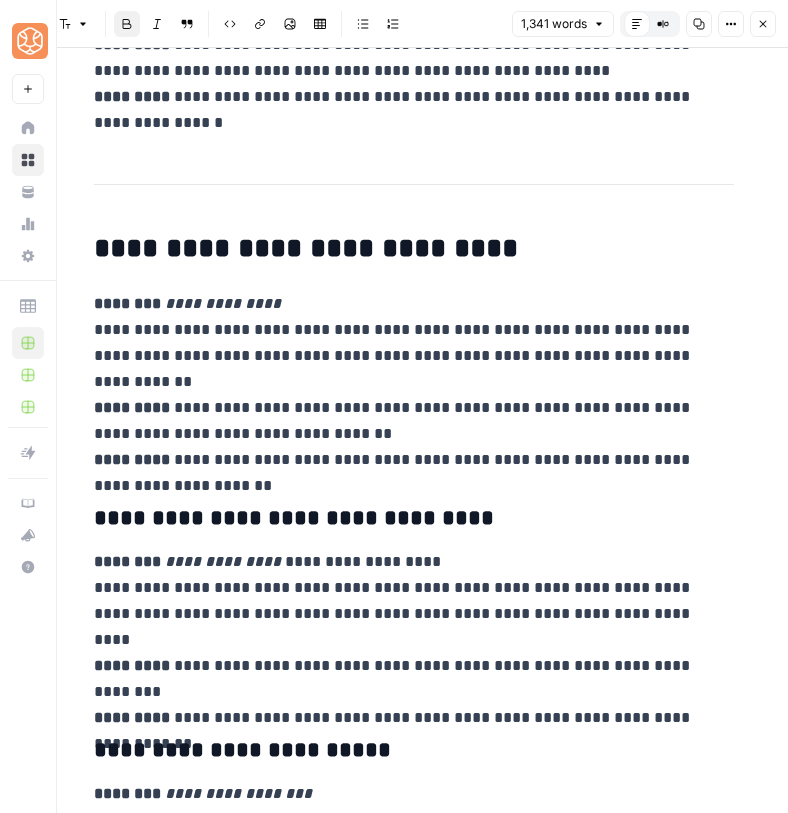 click on "**********" at bounding box center (414, 1886) 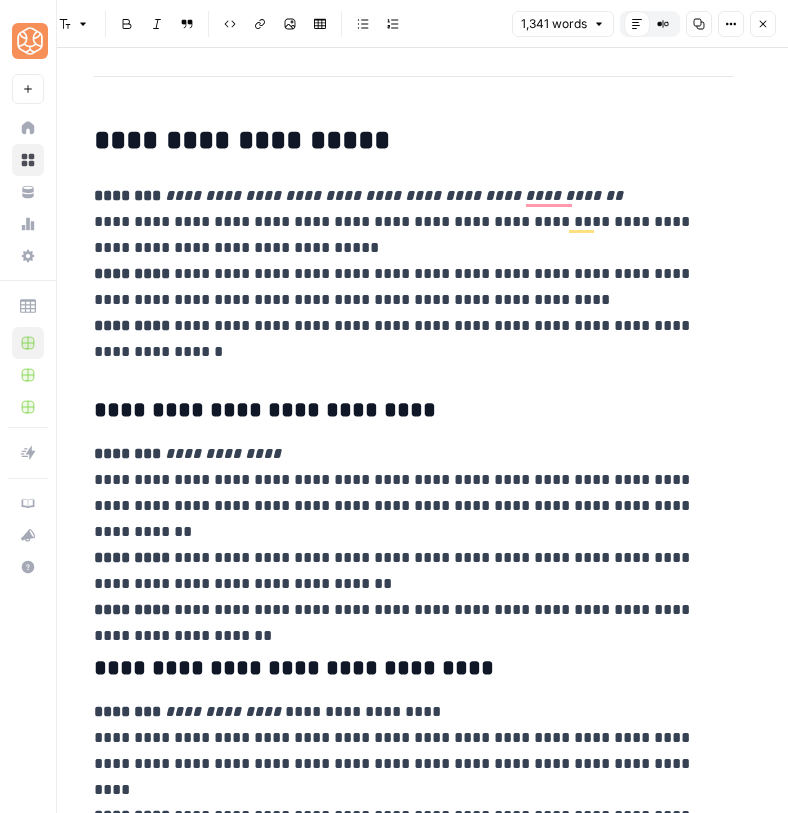 click on "**********" at bounding box center [414, 2075] 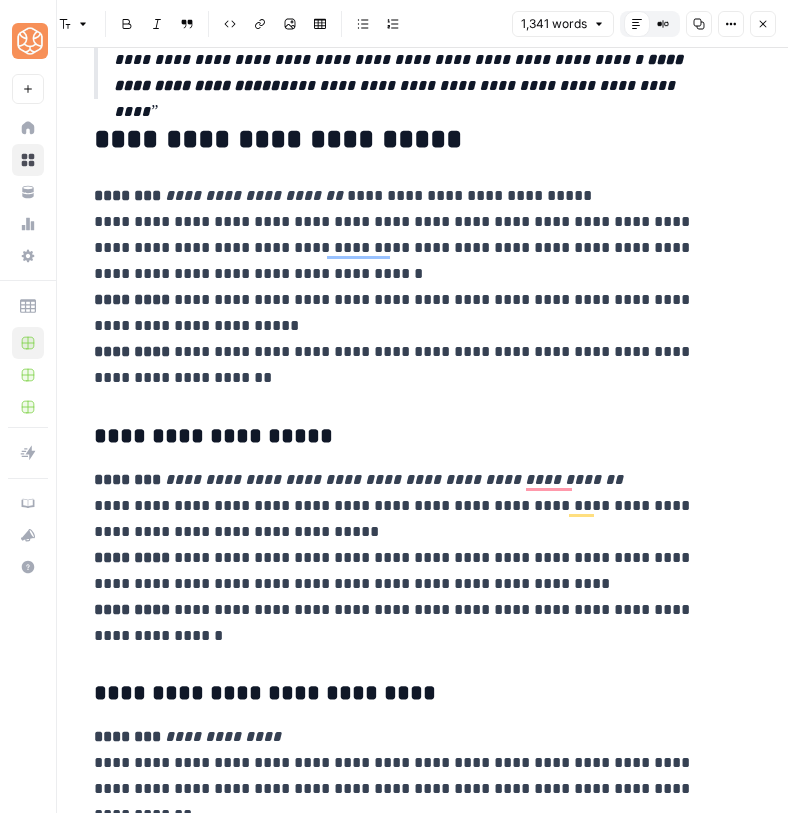 click on "**********" at bounding box center (406, 140) 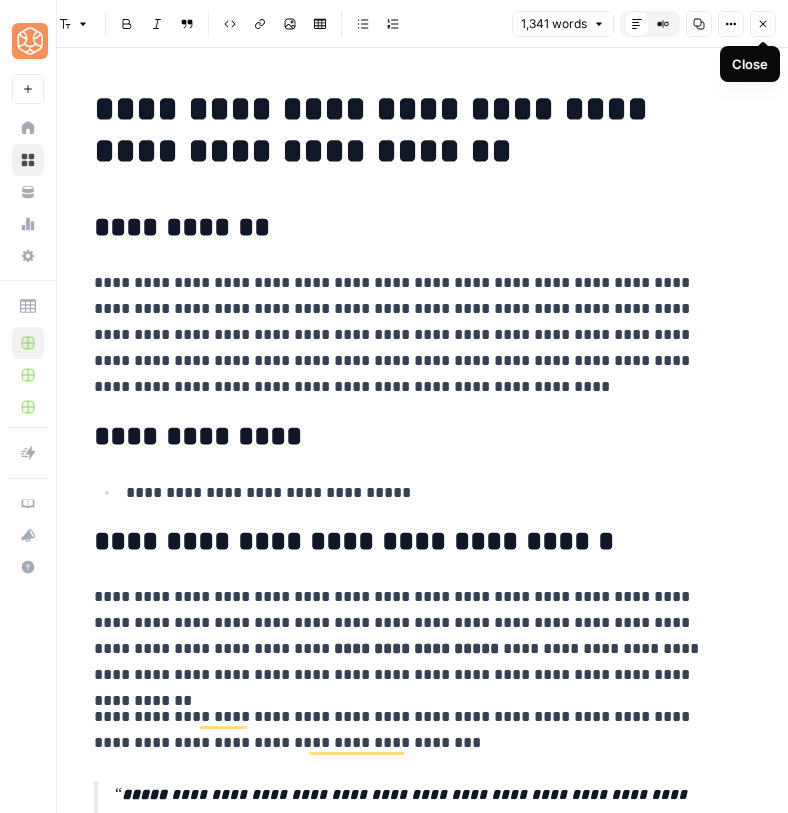 click 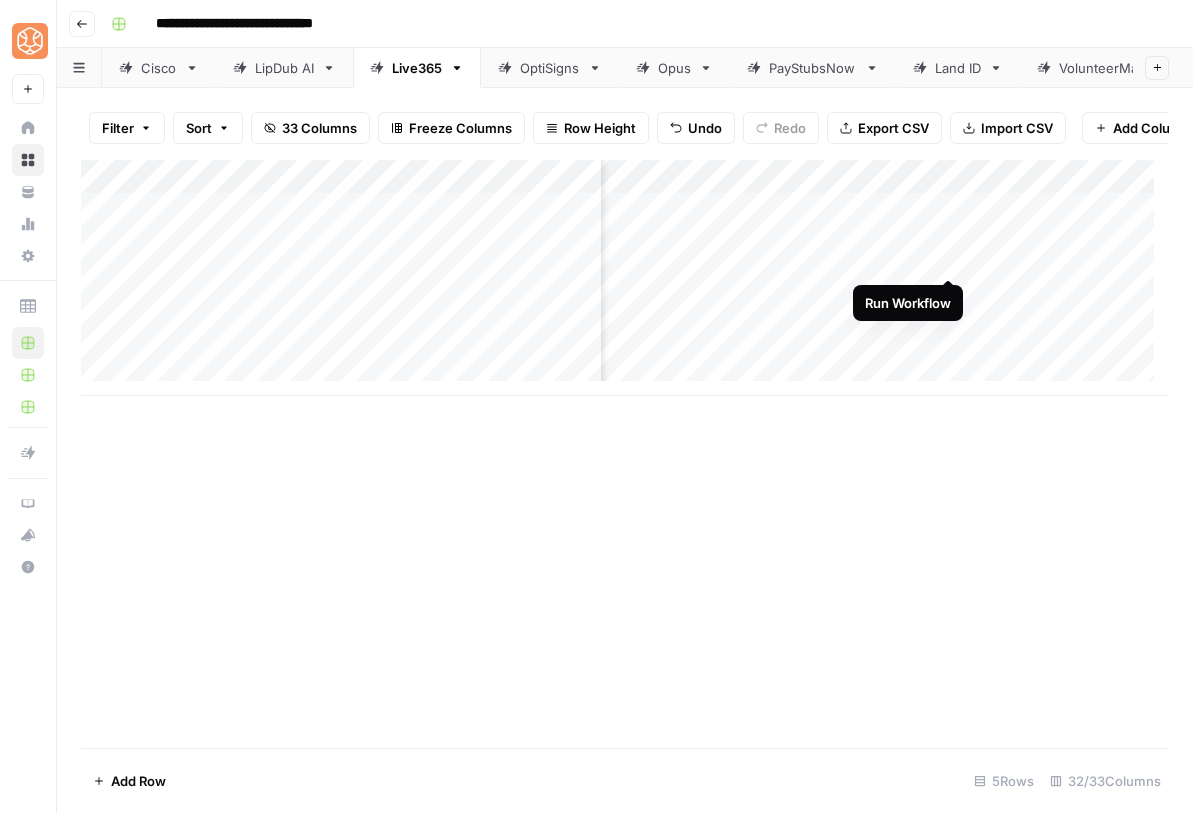 click on "Add Column" at bounding box center [625, 278] 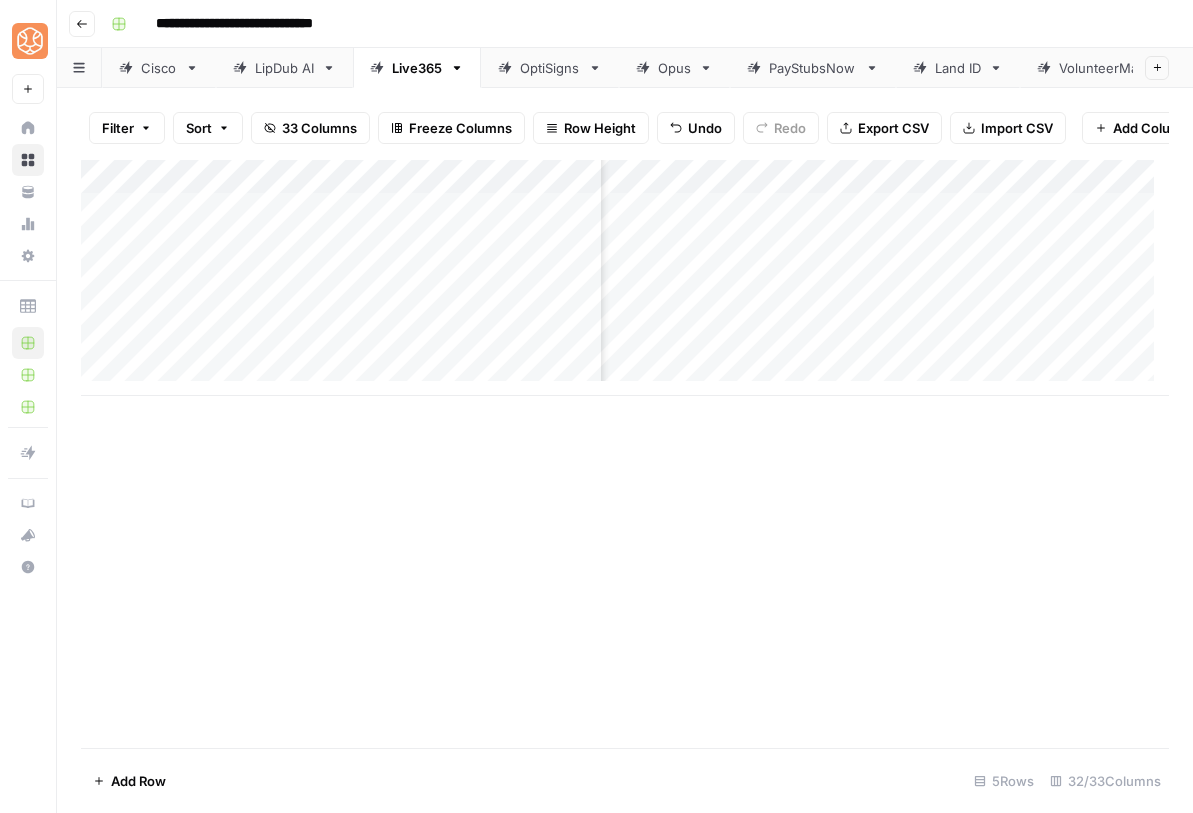 scroll, scrollTop: 0, scrollLeft: 2067, axis: horizontal 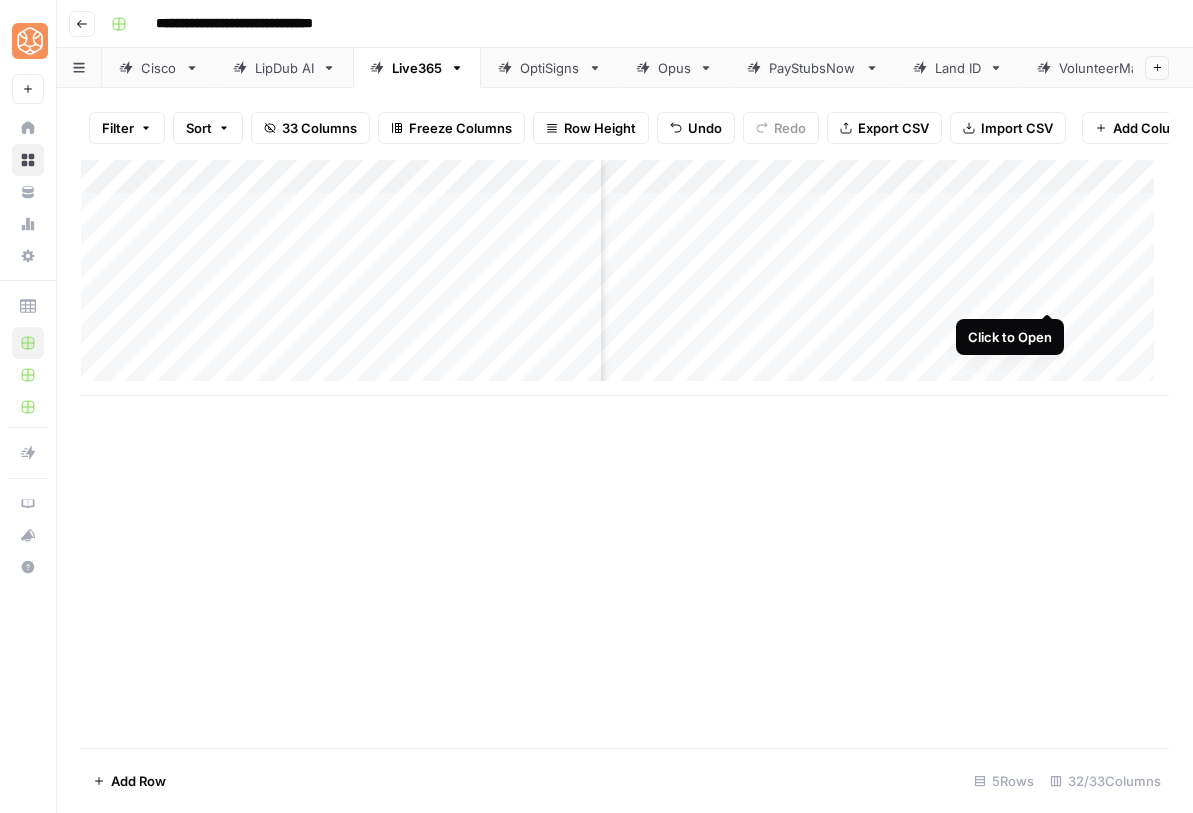 click on "Add Column" at bounding box center [625, 278] 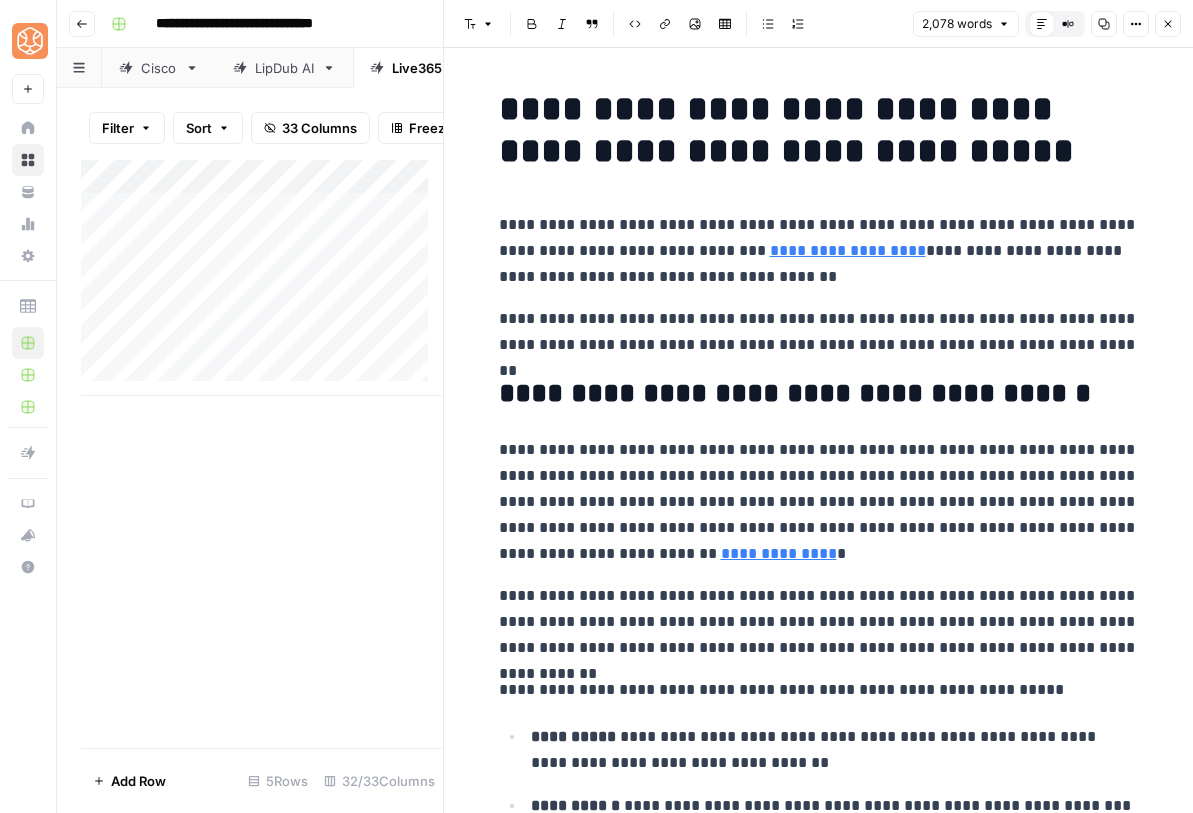 click on "**********" at bounding box center [819, 251] 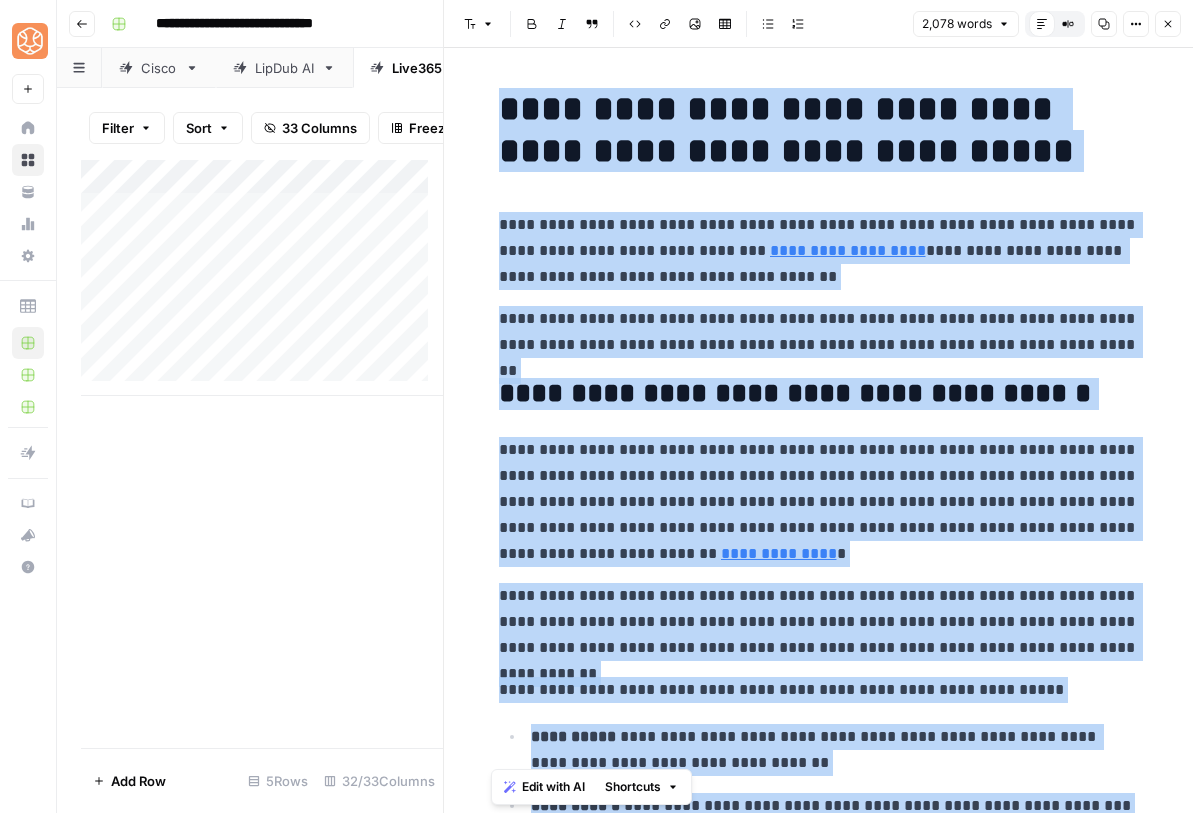 copy on "**********" 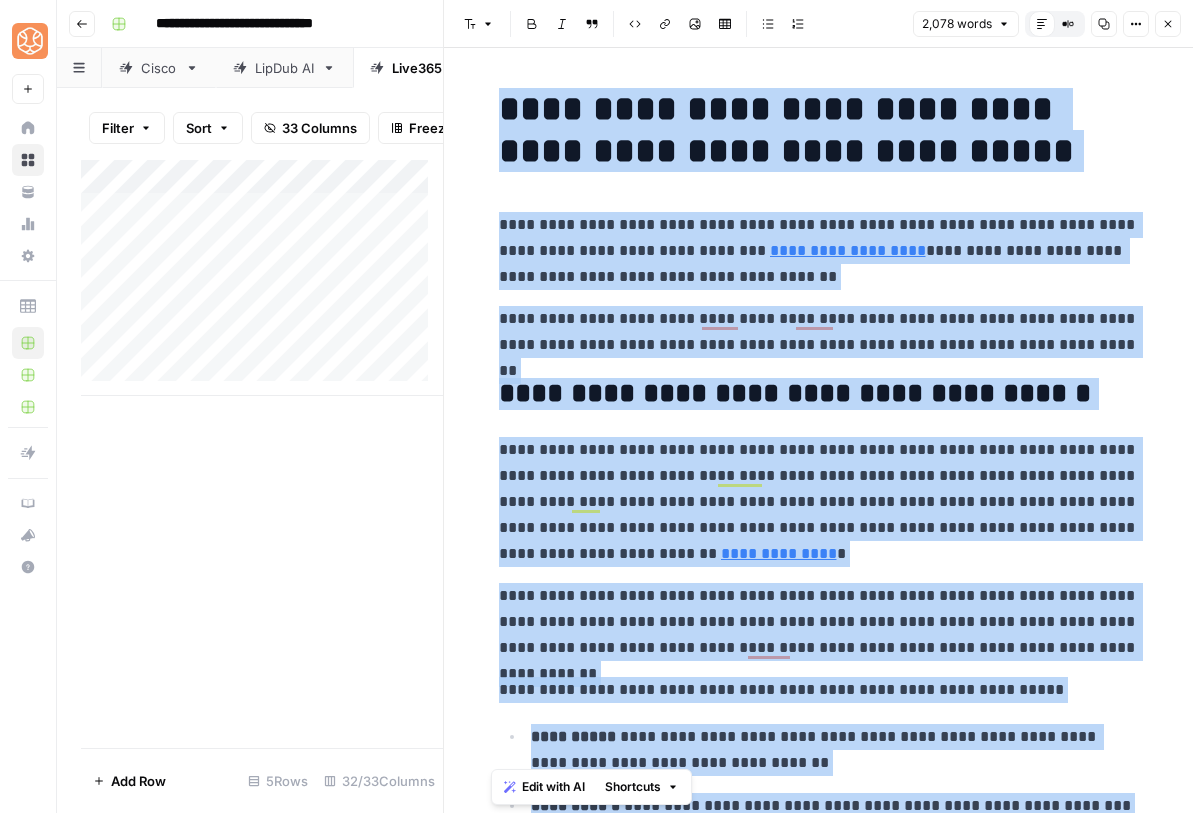 click on "Close" at bounding box center (1168, 24) 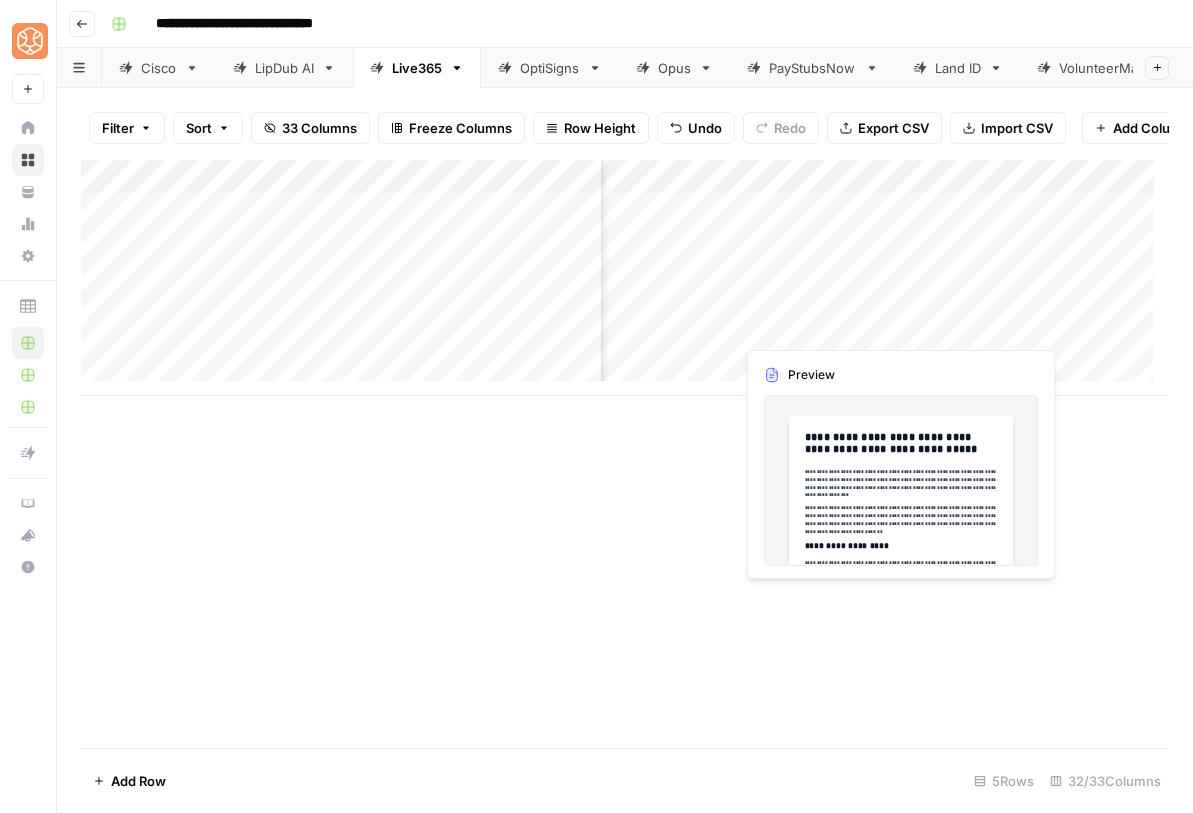 click on "Add Column" at bounding box center [625, 278] 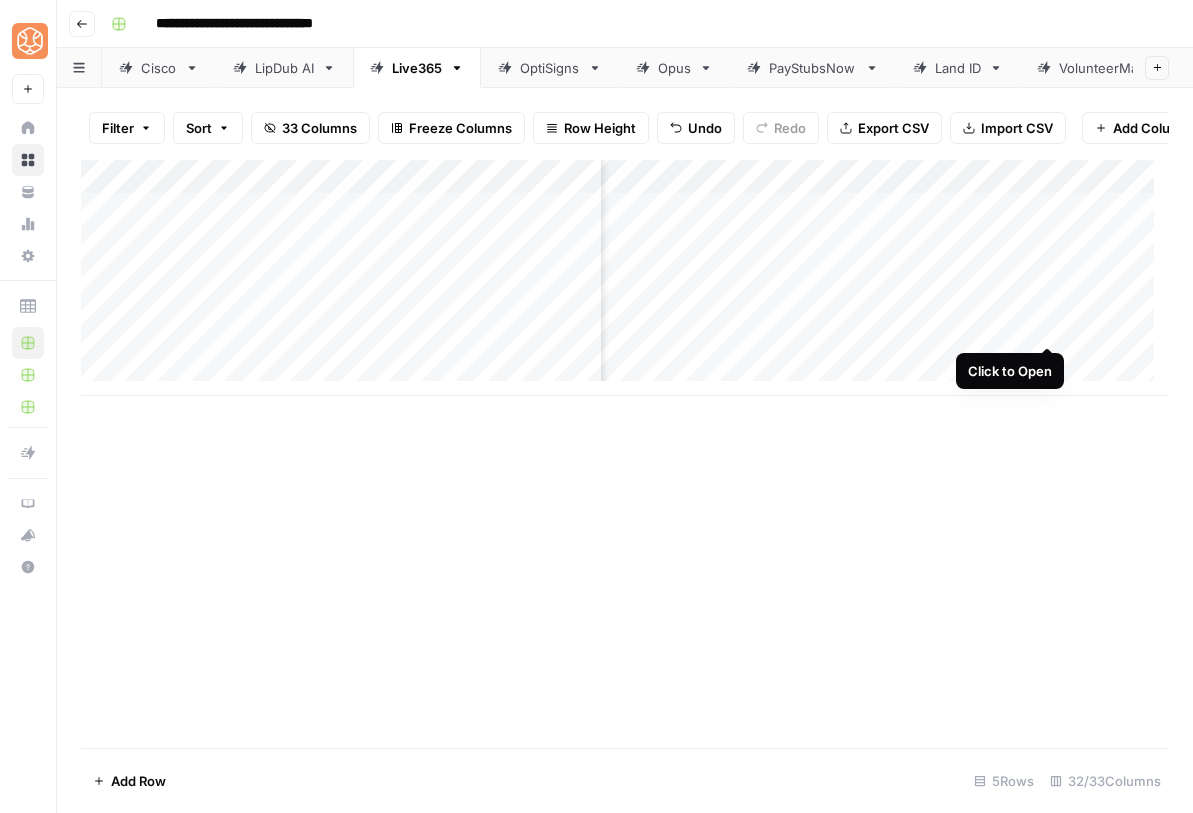 click on "Add Column" at bounding box center [625, 278] 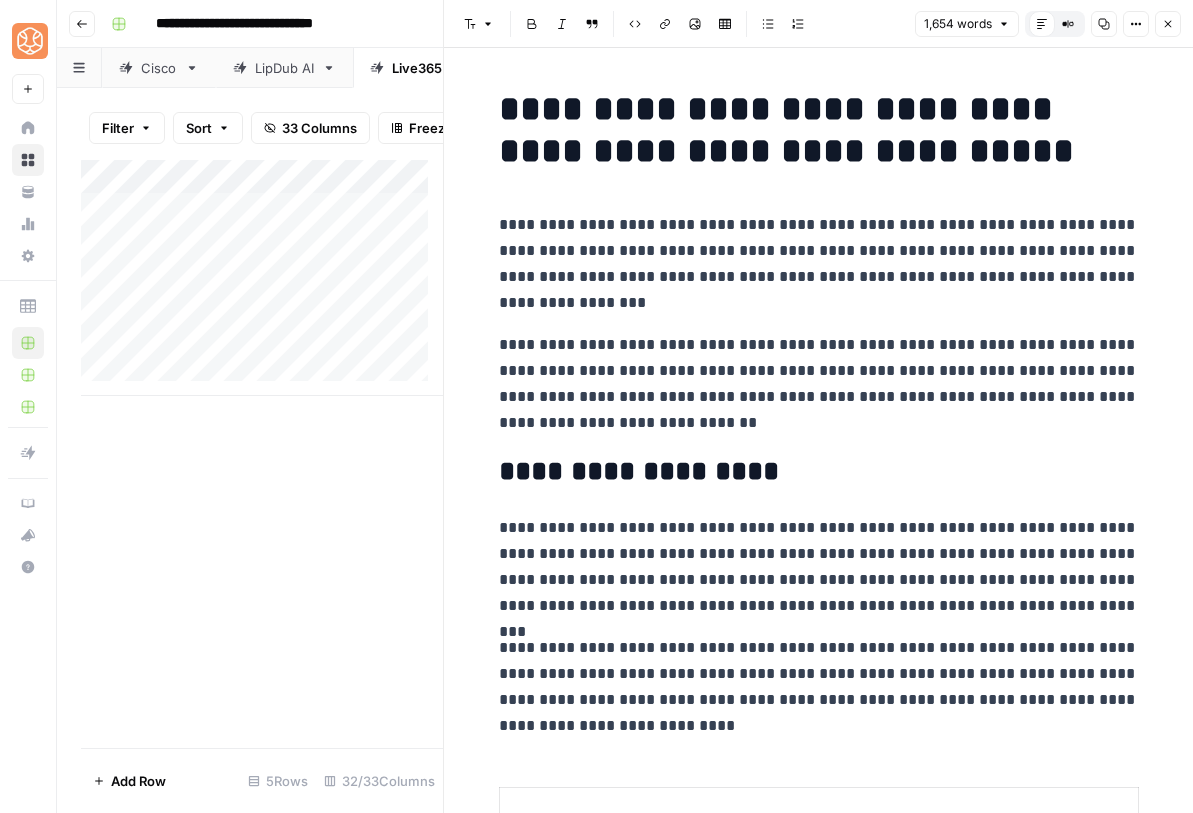 click on "**********" at bounding box center (819, 264) 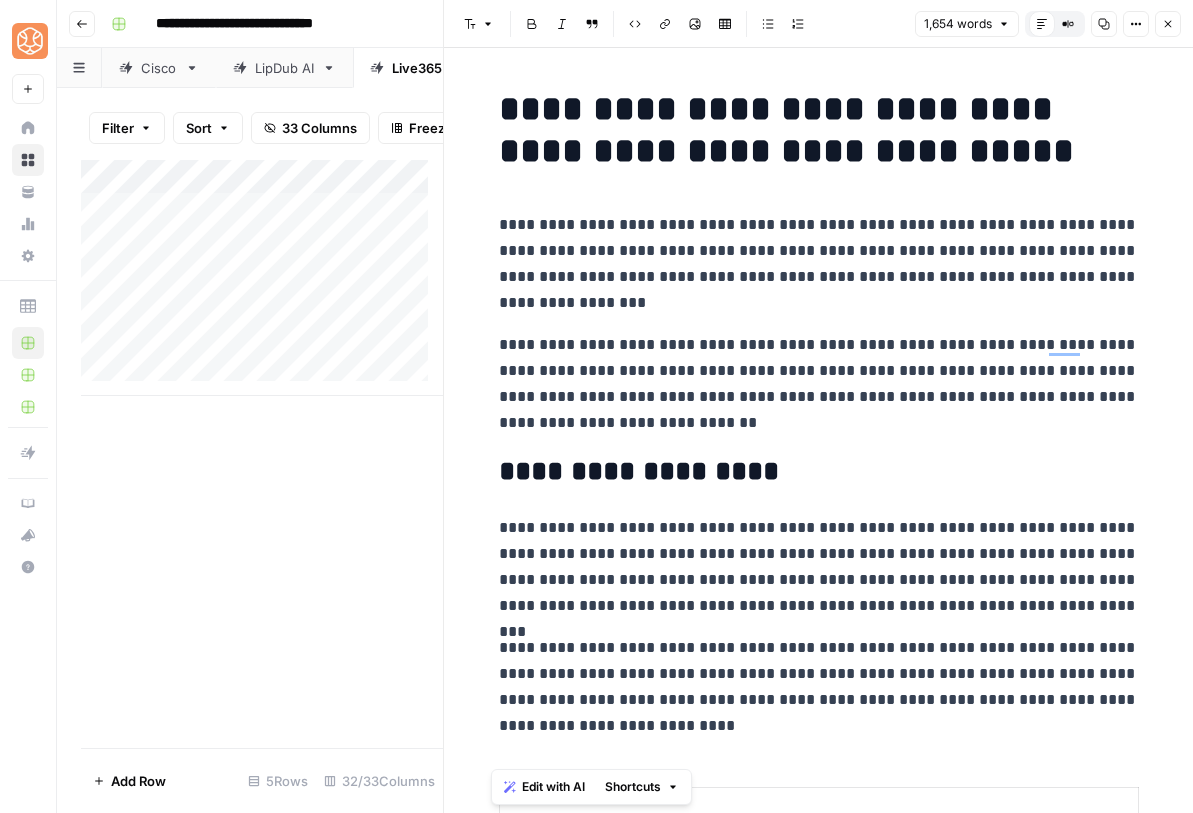 copy on "**********" 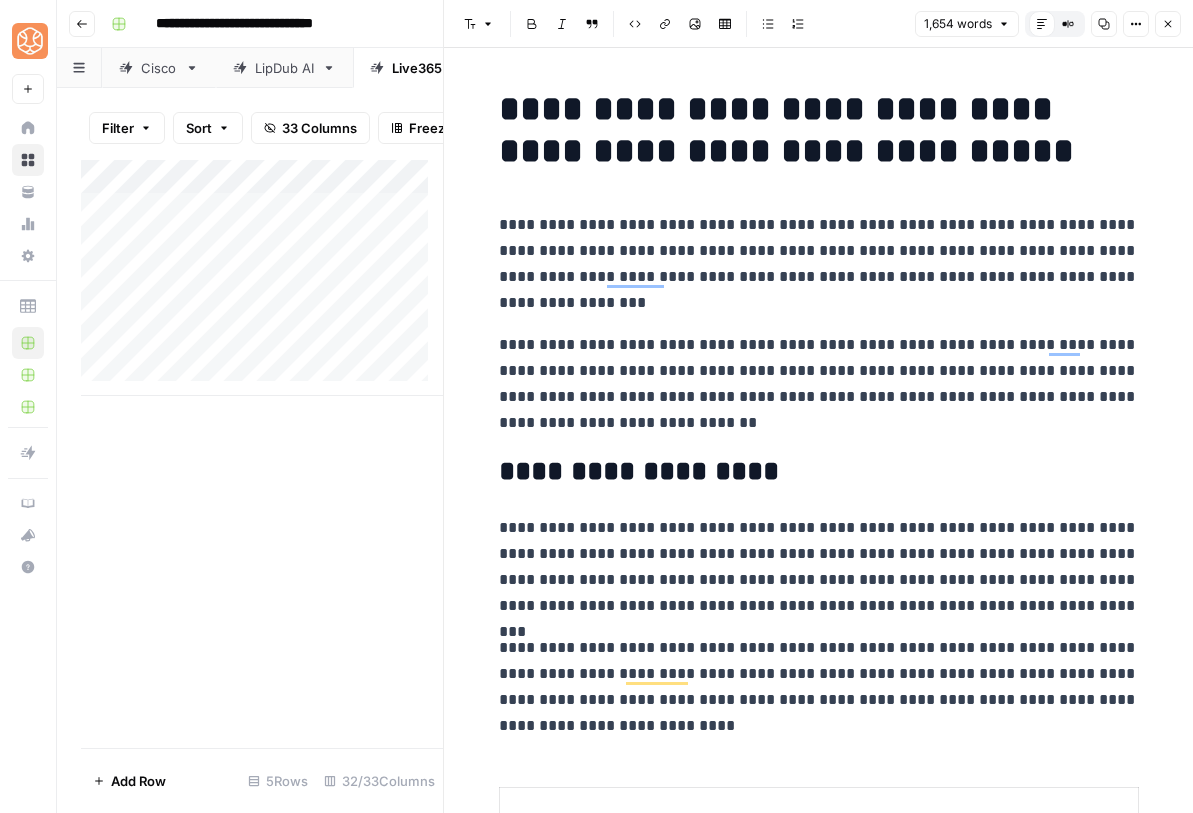 click on "Close" at bounding box center (1168, 24) 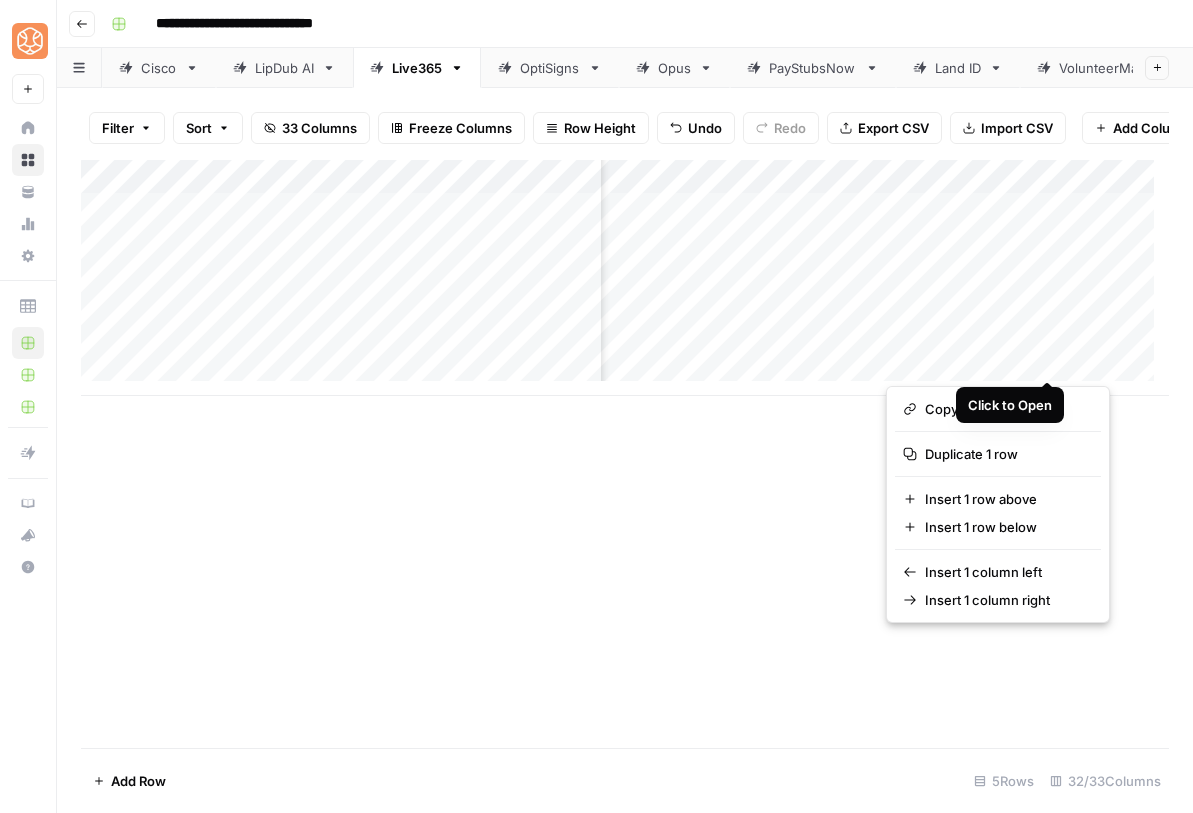 click at bounding box center [976, 360] 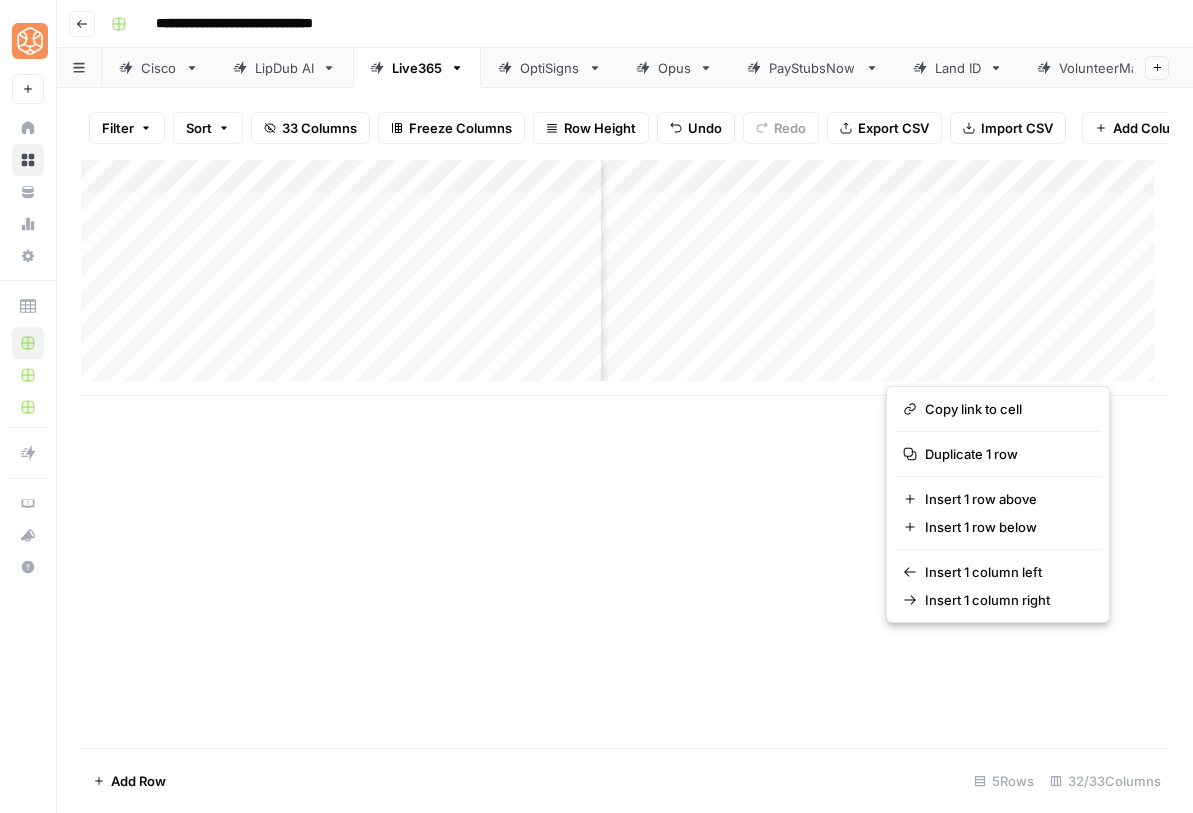 click on "Add Column" at bounding box center (625, 454) 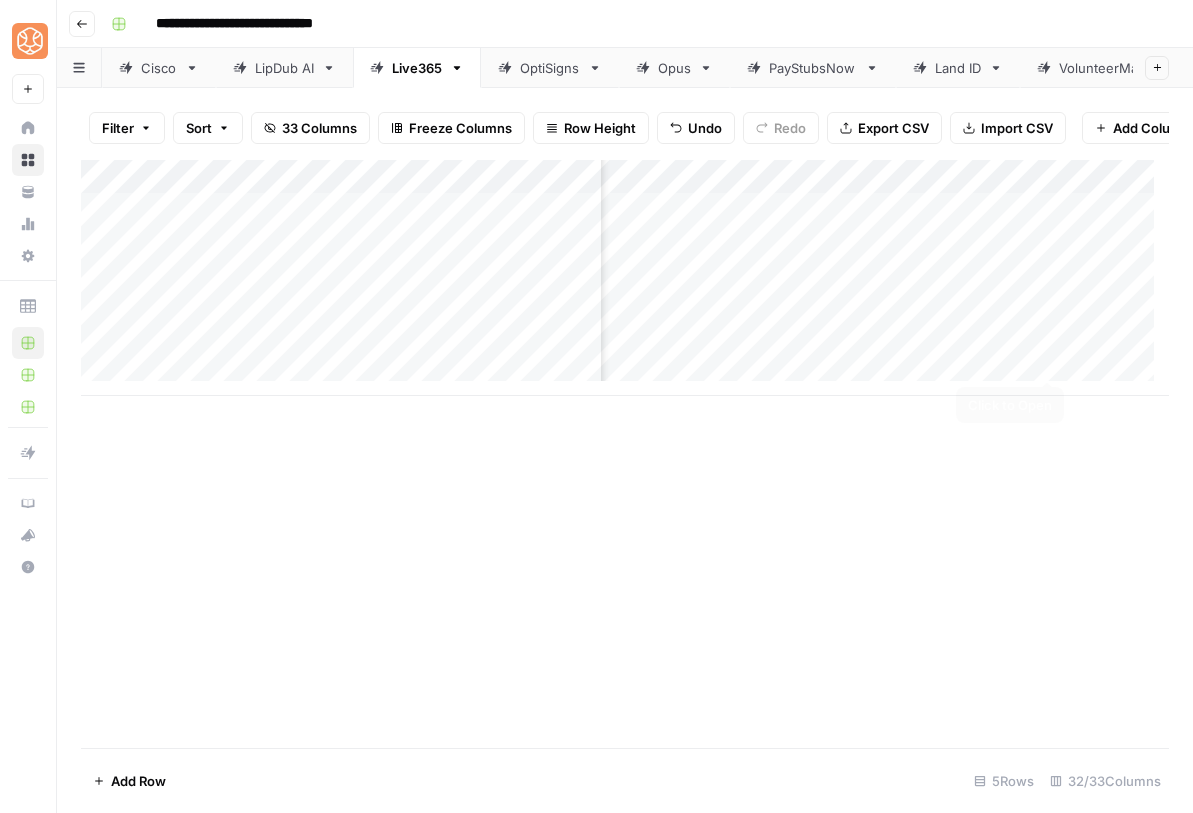 click on "Add Column" at bounding box center [625, 278] 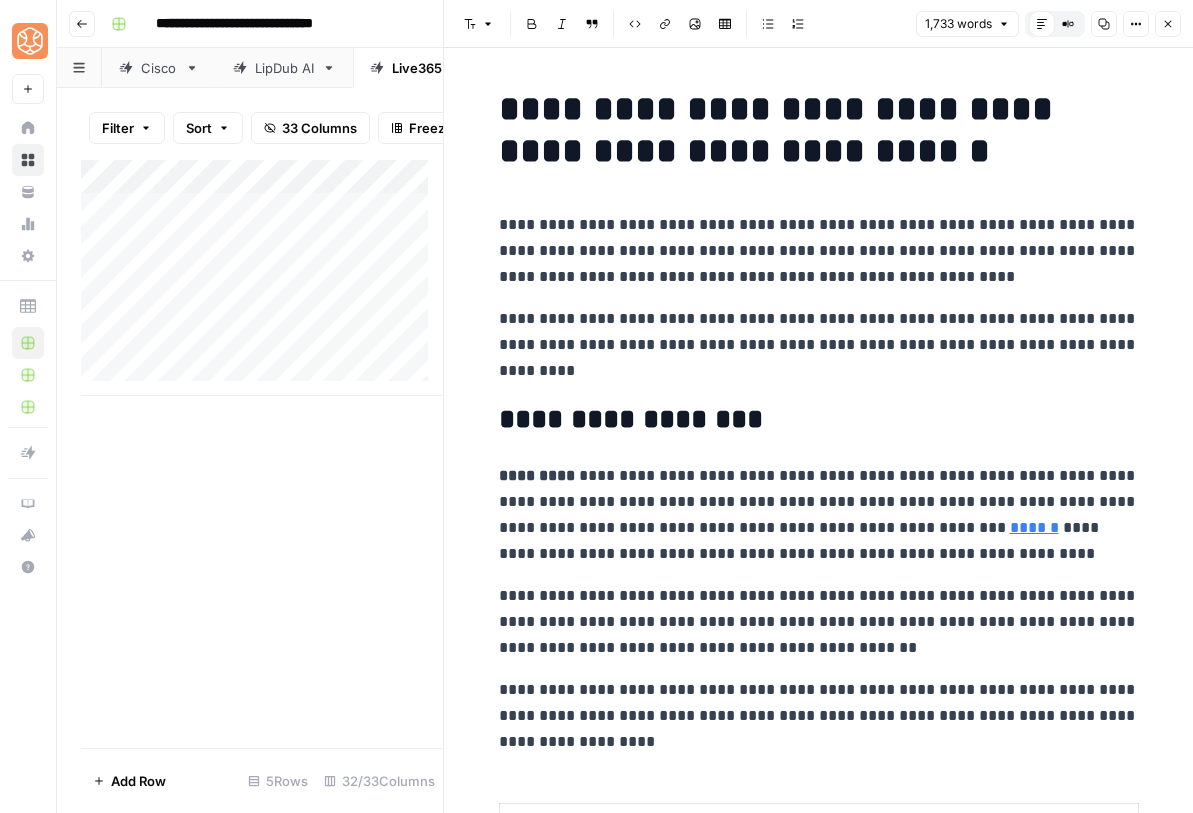 click on "**********" at bounding box center [819, 3604] 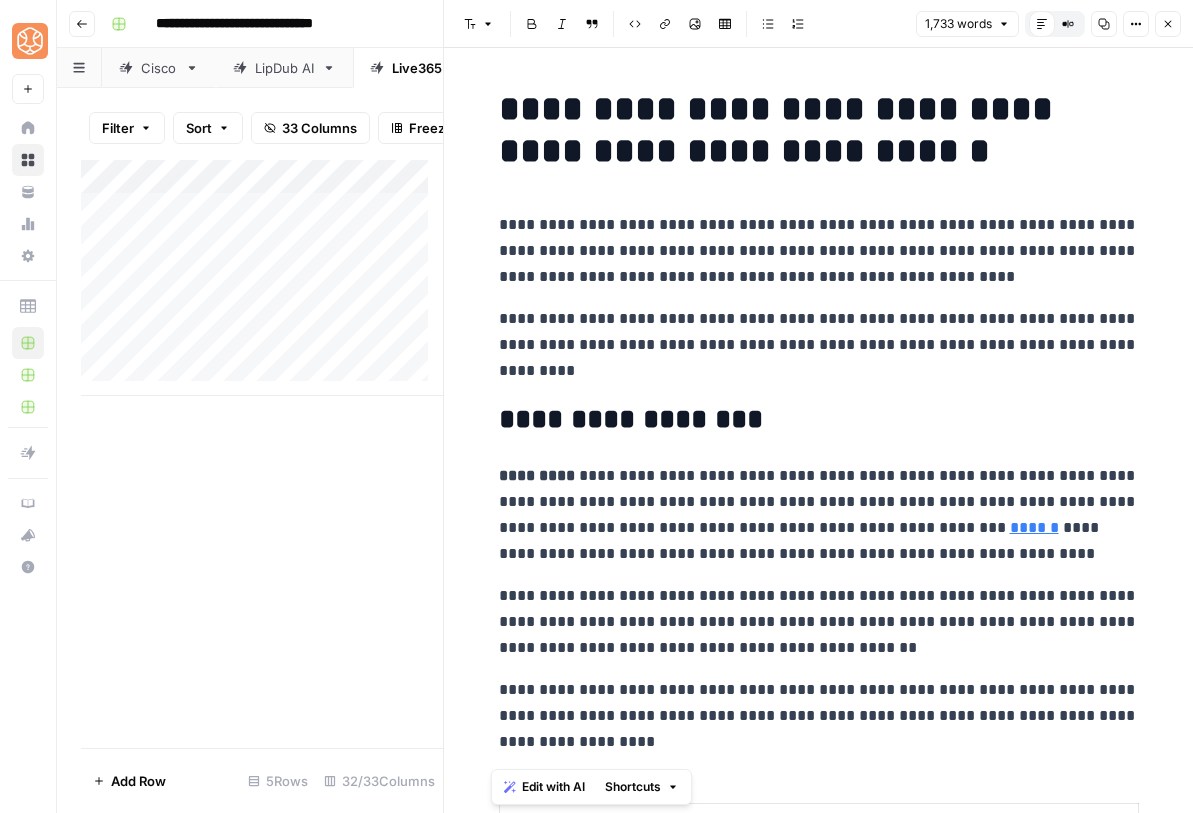 copy on "**********" 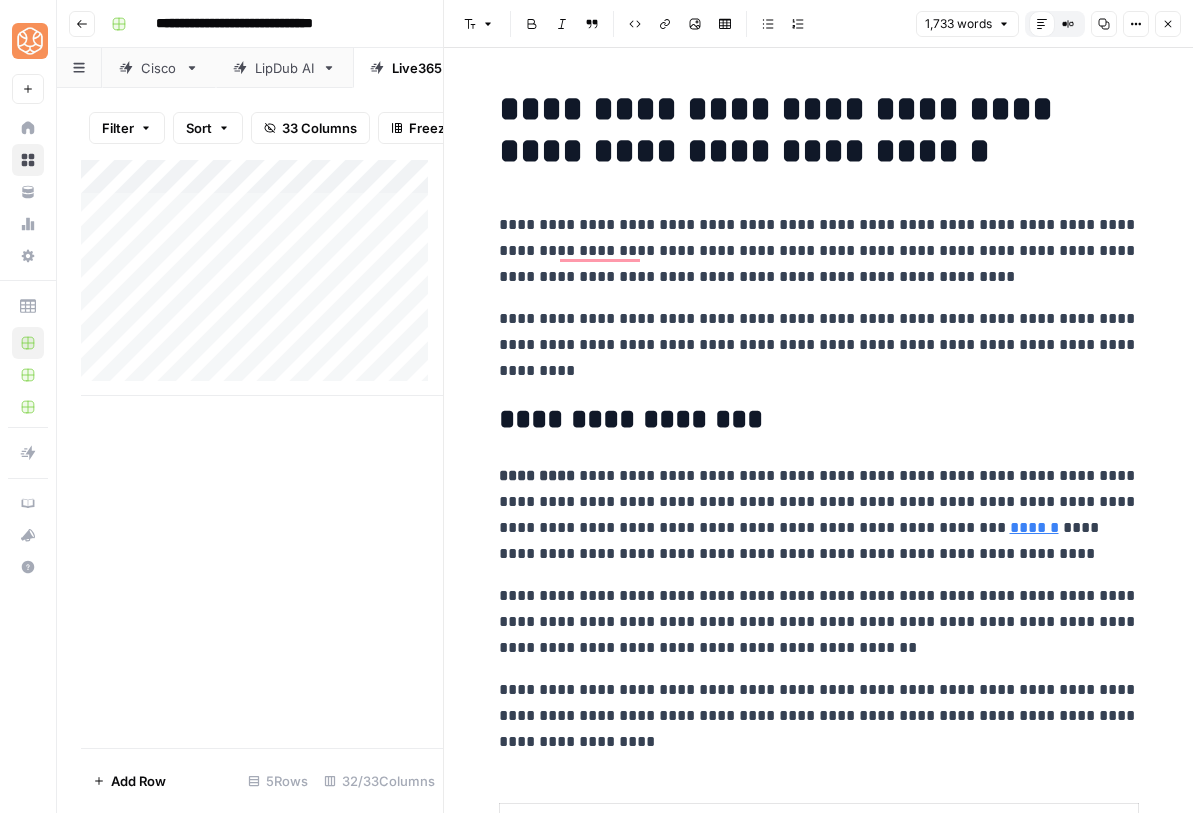 click 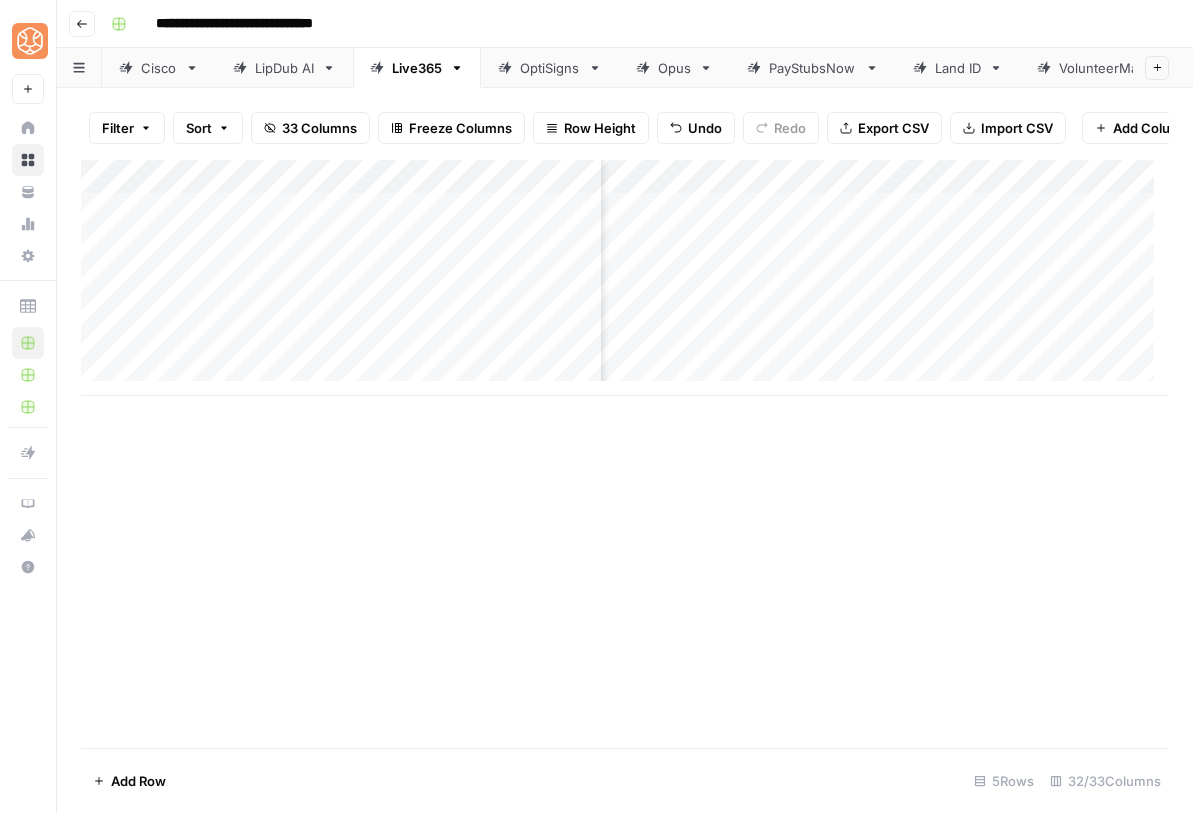scroll, scrollTop: 0, scrollLeft: 0, axis: both 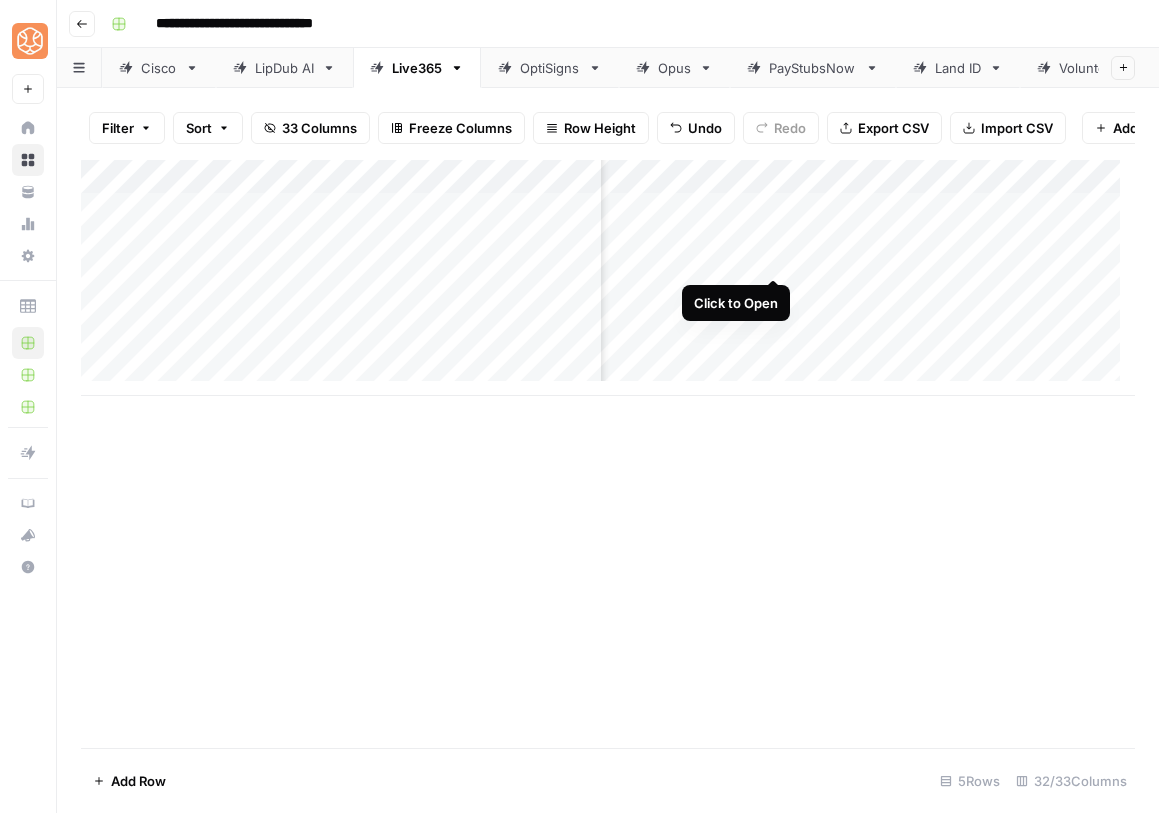 click on "Add Column" at bounding box center [608, 278] 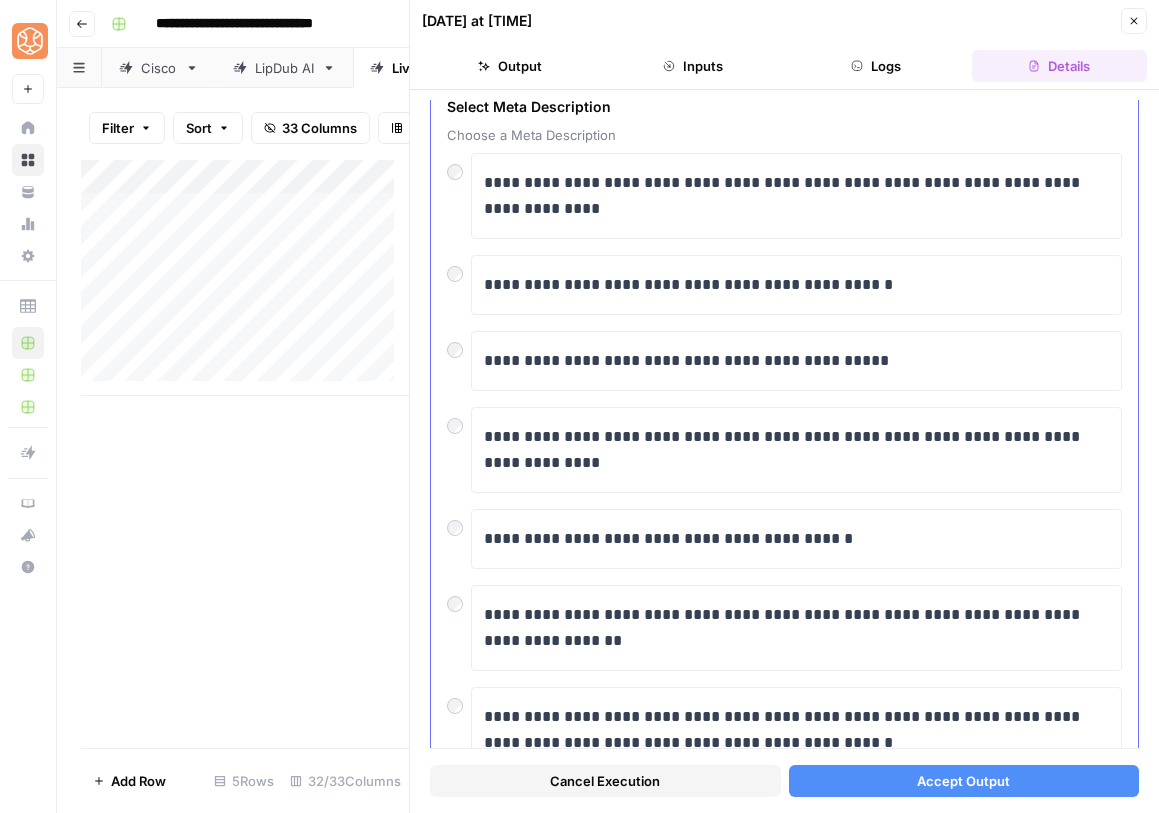 scroll, scrollTop: 94, scrollLeft: 0, axis: vertical 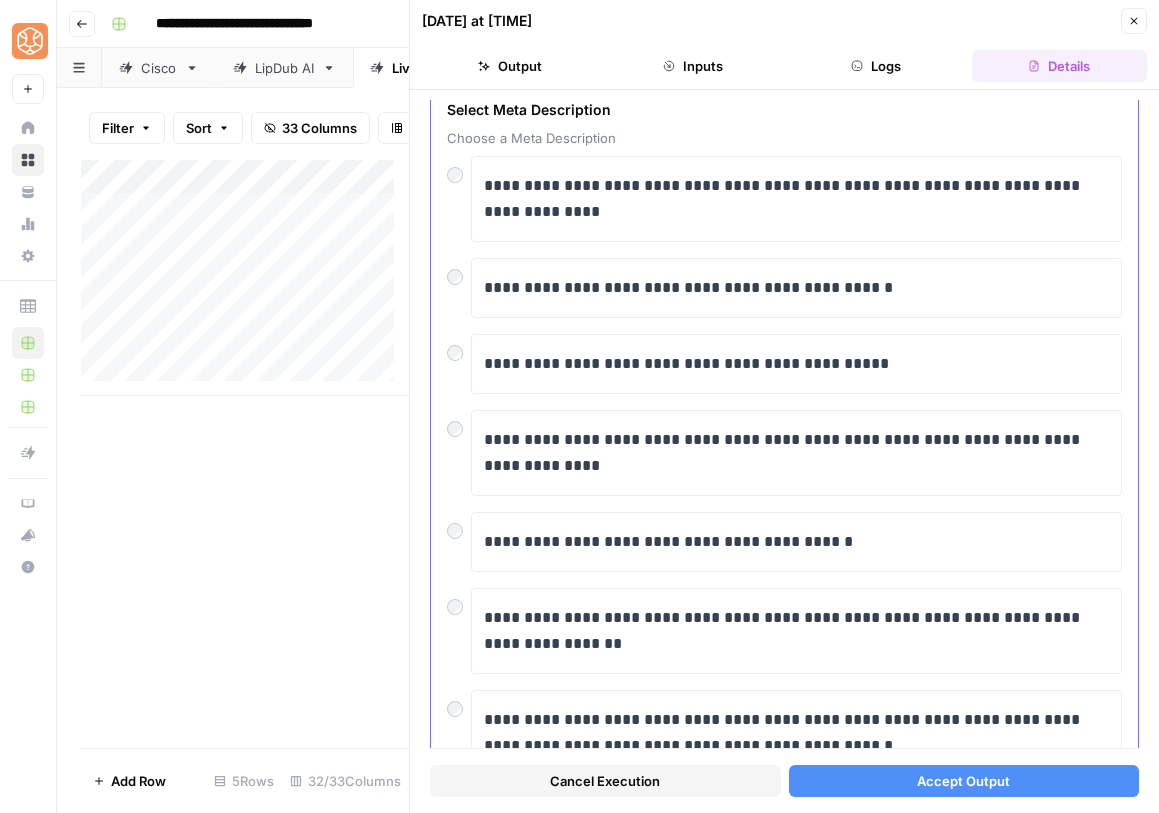 click on "**********" at bounding box center [784, 364] 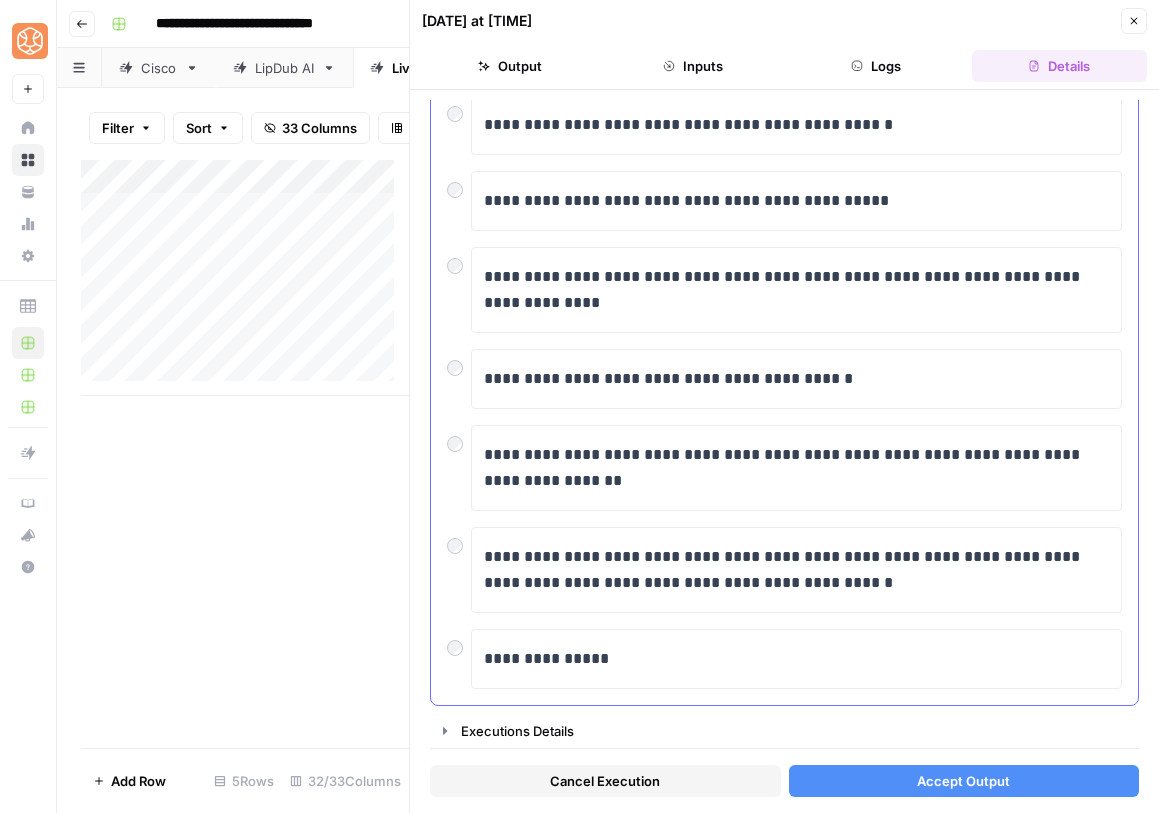 scroll, scrollTop: 255, scrollLeft: 0, axis: vertical 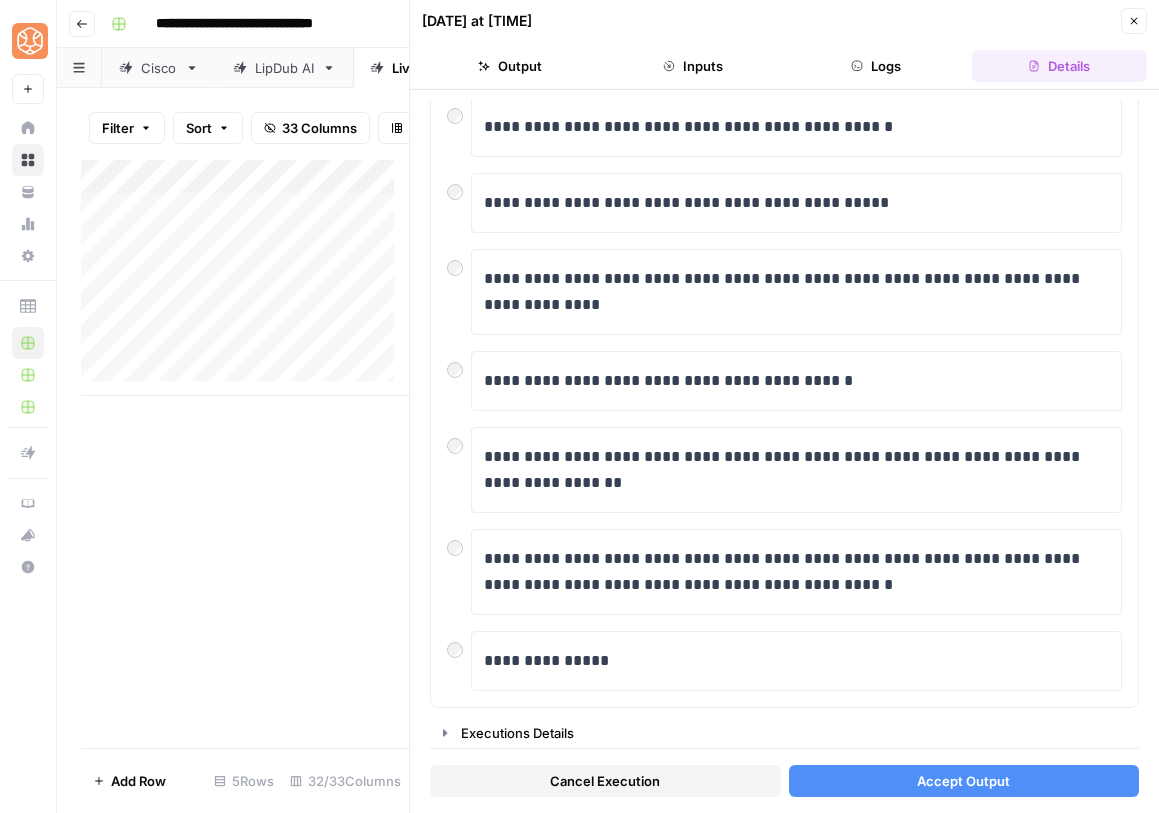 click on "Accept Output" at bounding box center [964, 781] 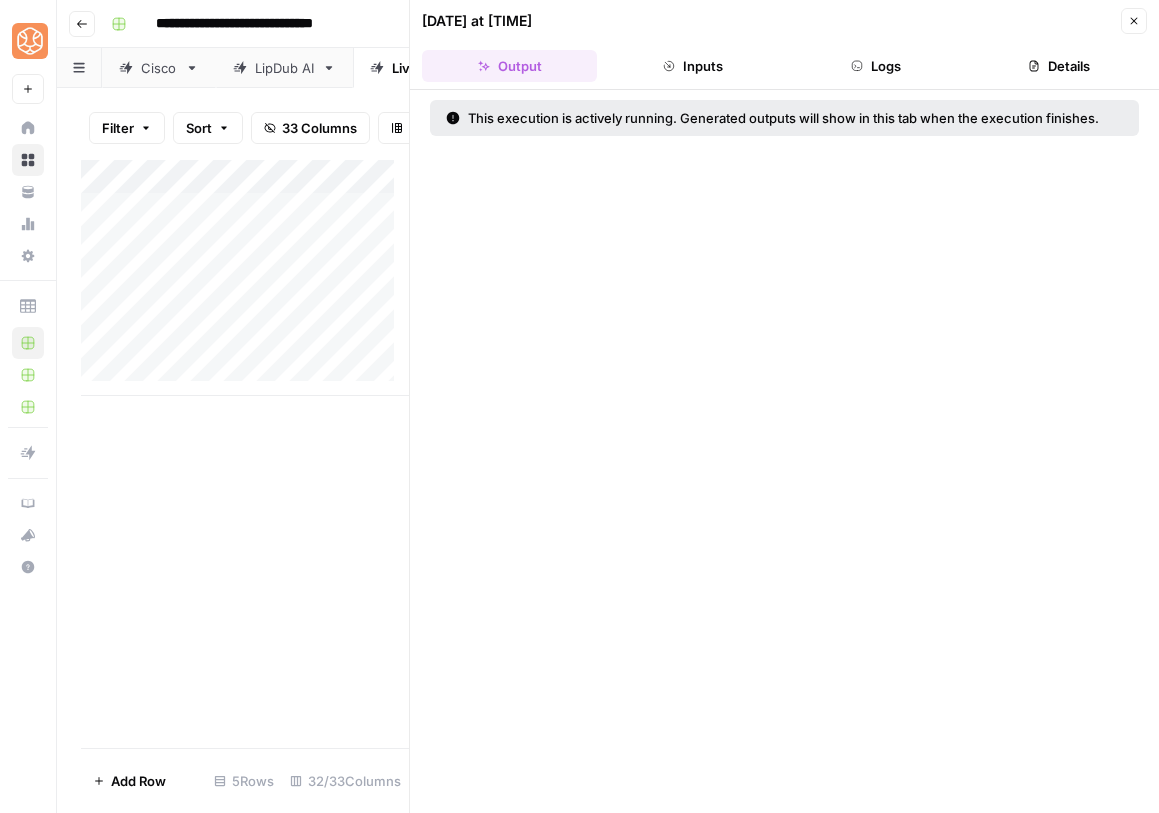 click on "Close" at bounding box center [1134, 21] 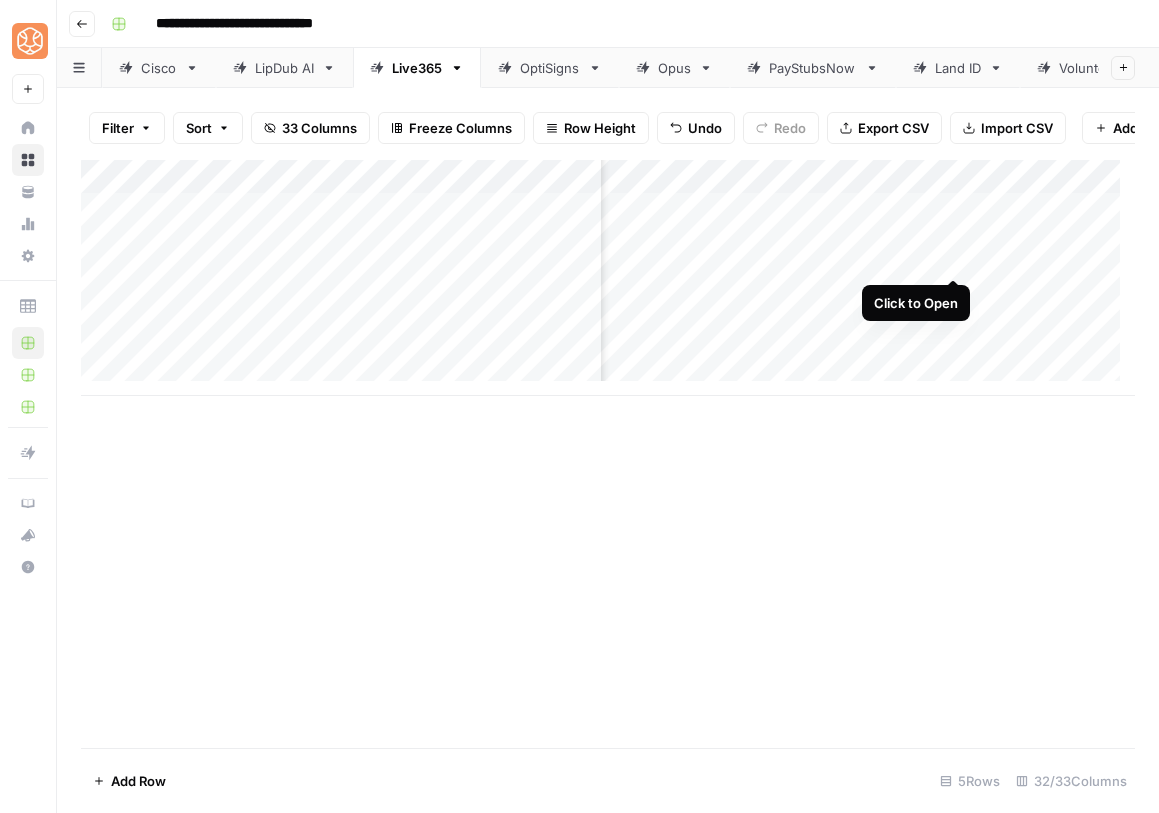 click on "Add Column" at bounding box center (608, 278) 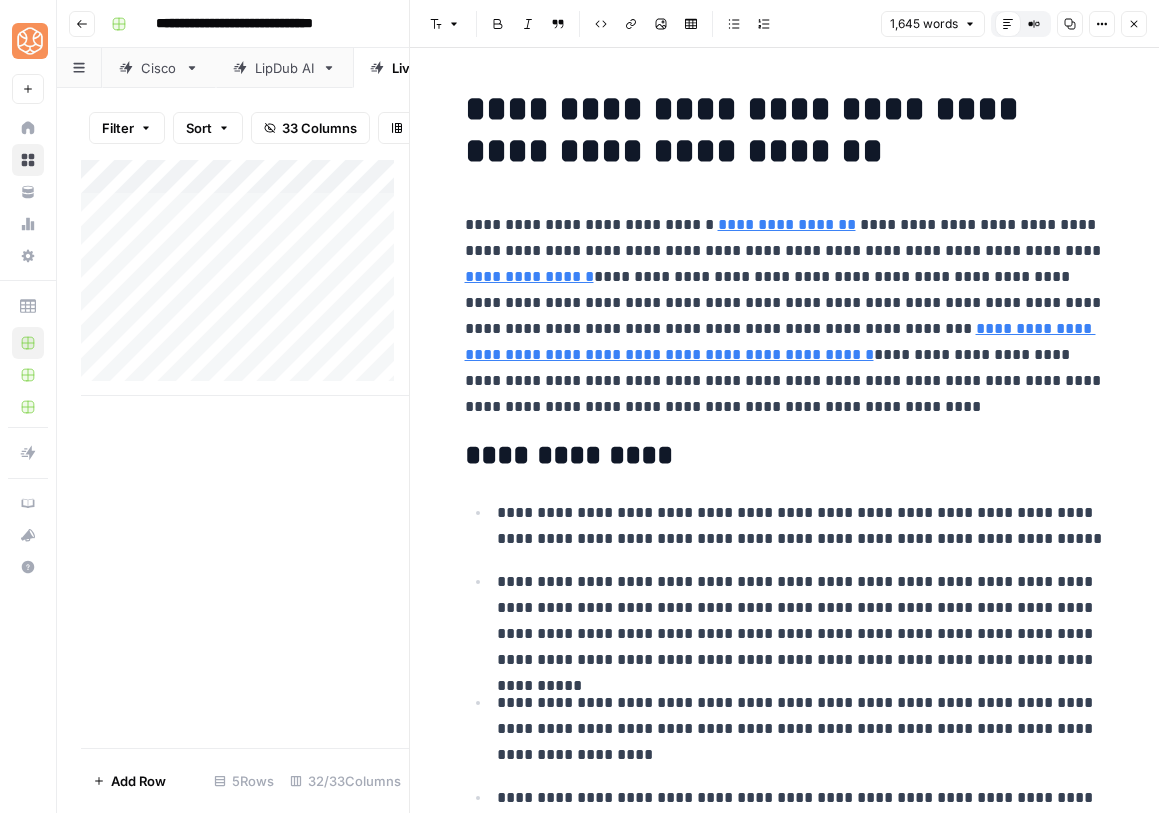 click on "**********" at bounding box center (785, 316) 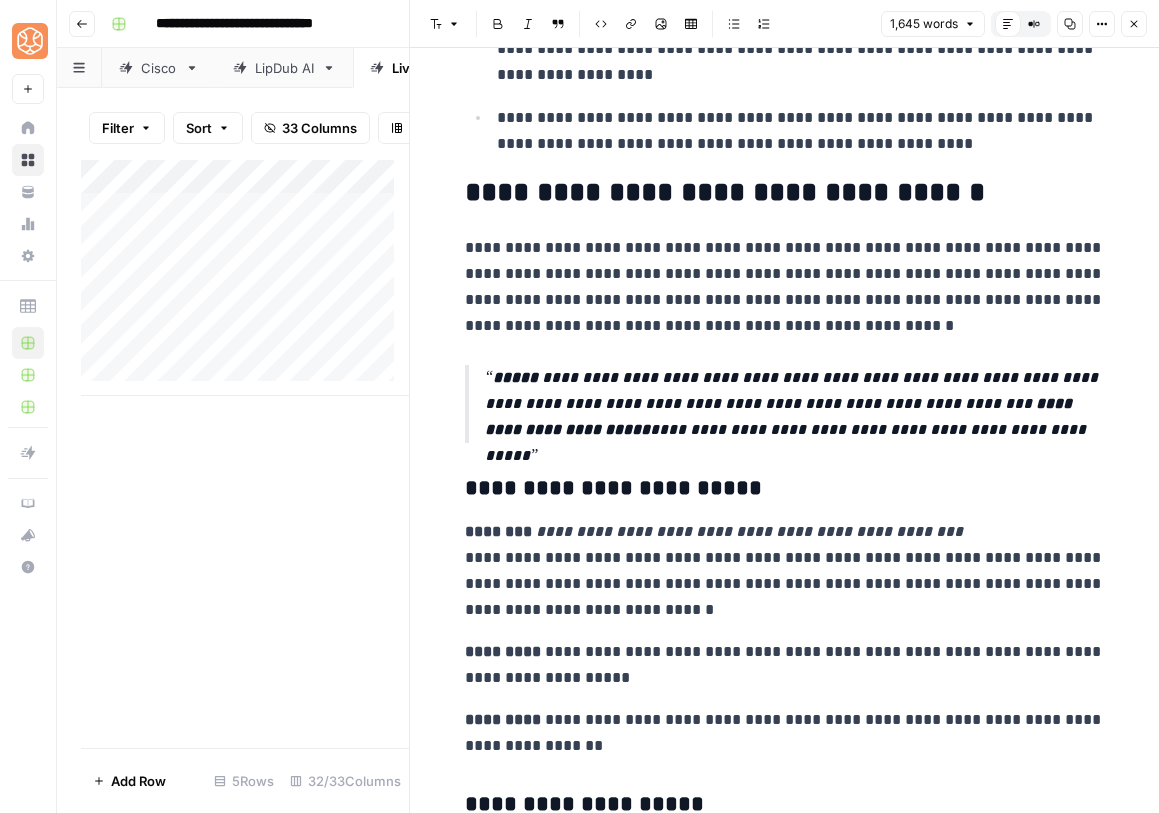 scroll, scrollTop: 685, scrollLeft: 0, axis: vertical 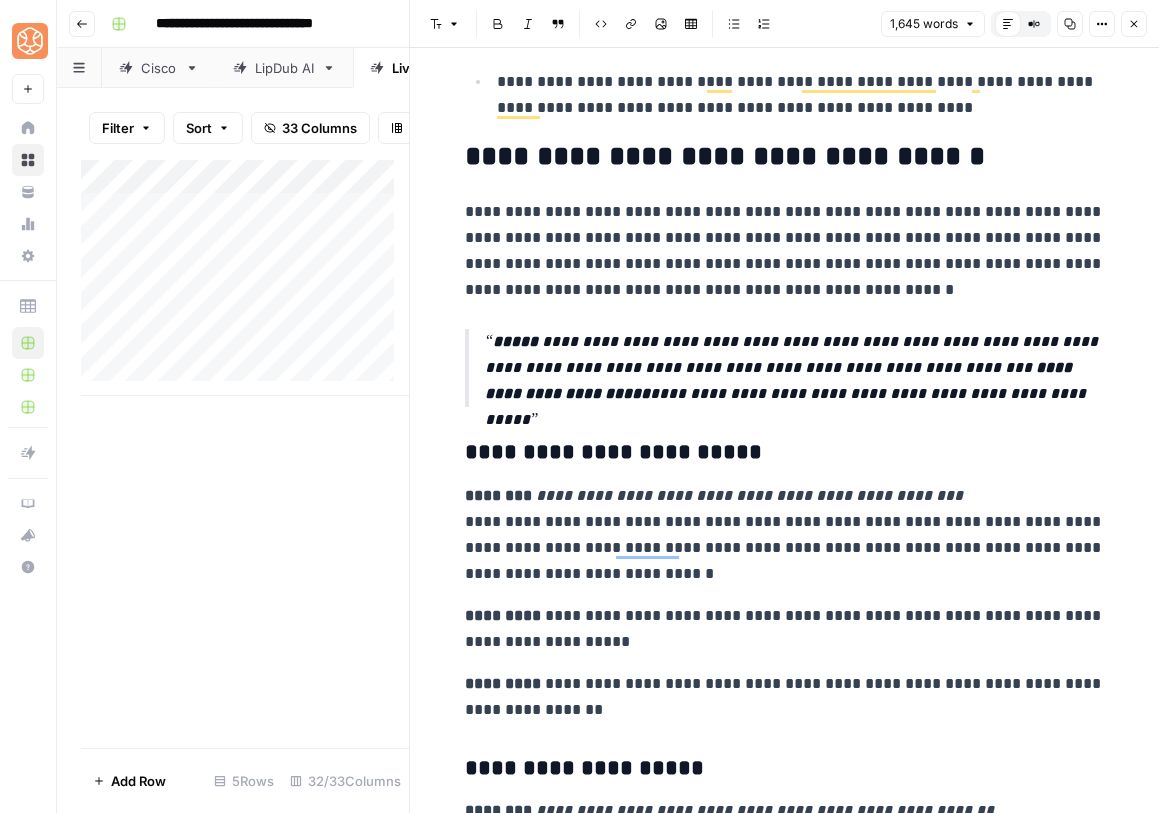 click on "**********" at bounding box center (785, 535) 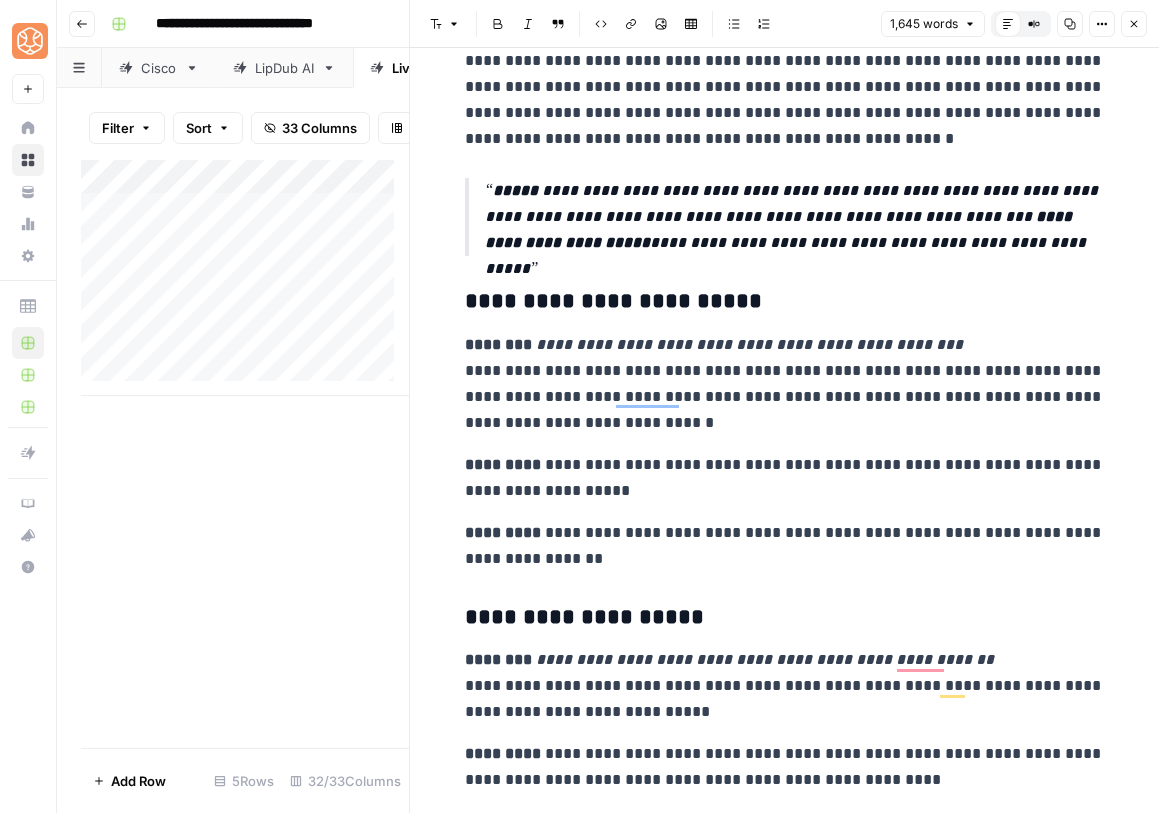 scroll, scrollTop: 992, scrollLeft: 0, axis: vertical 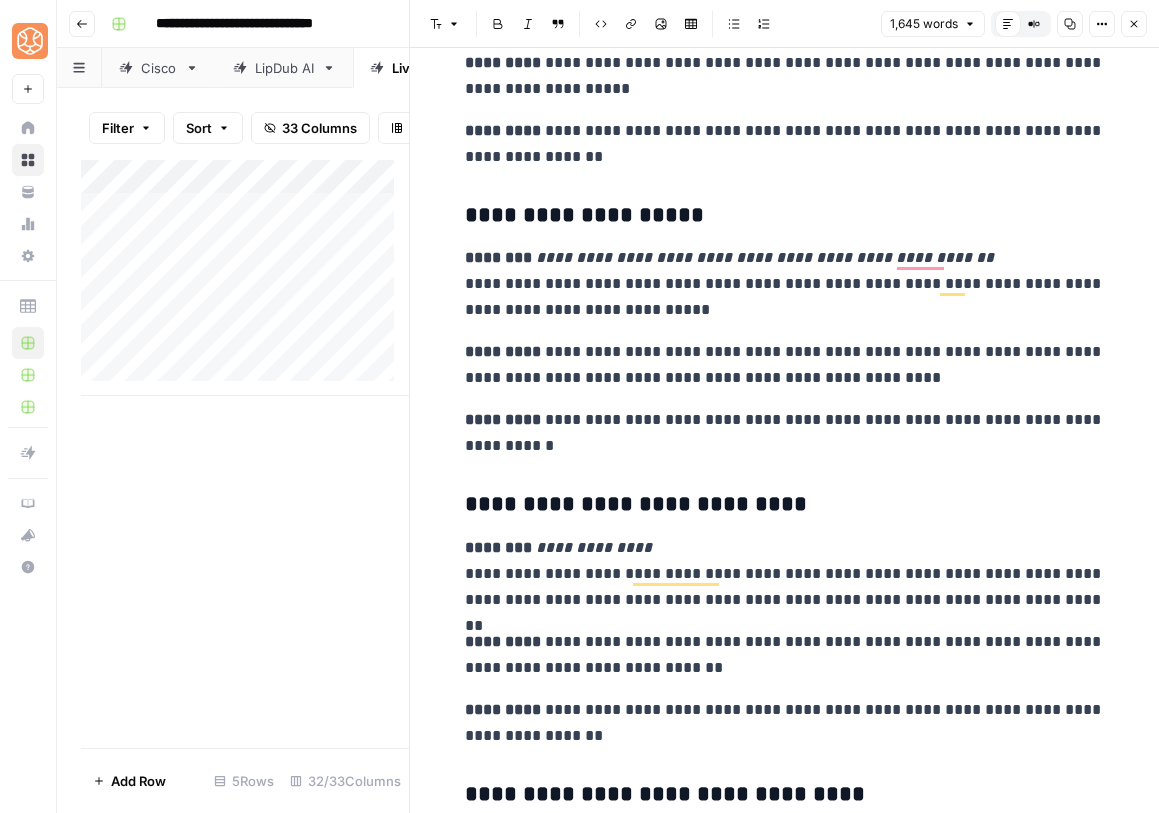 click on "**********" at bounding box center [785, 2453] 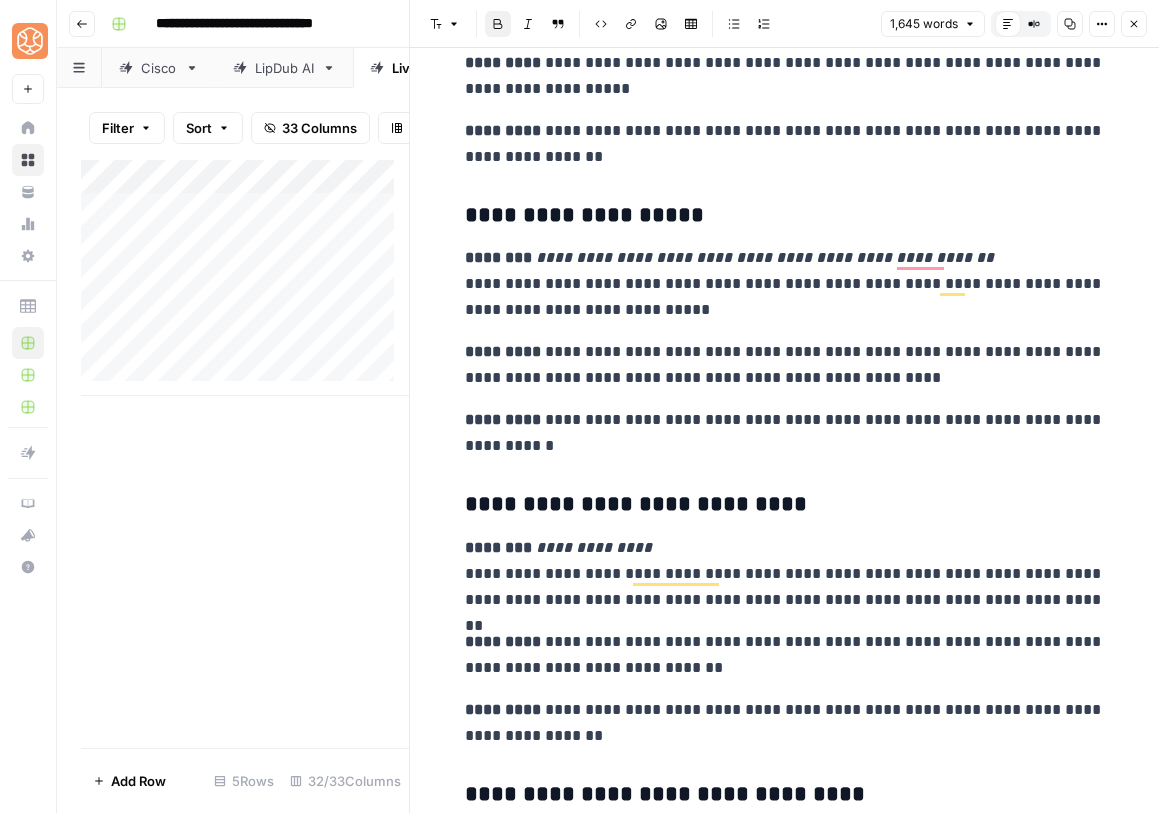 scroll, scrollTop: 1825, scrollLeft: 0, axis: vertical 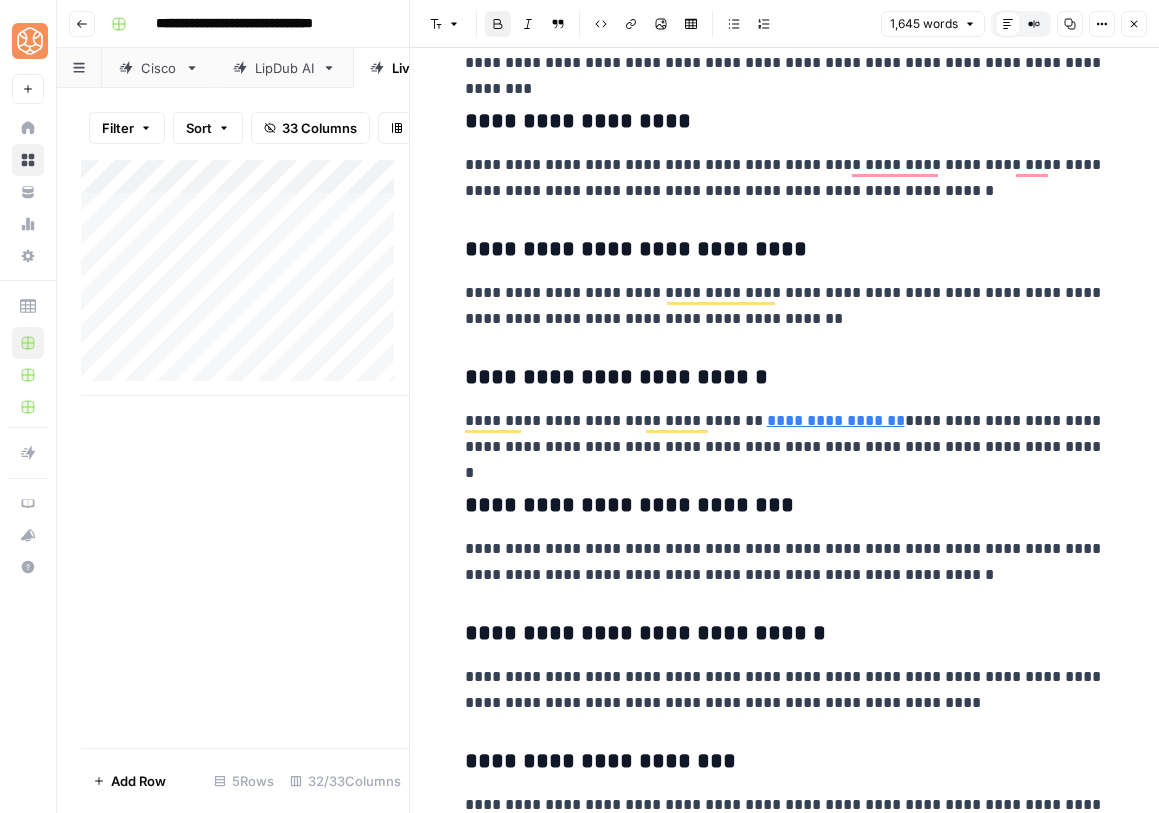 click on "**********" at bounding box center (785, 506) 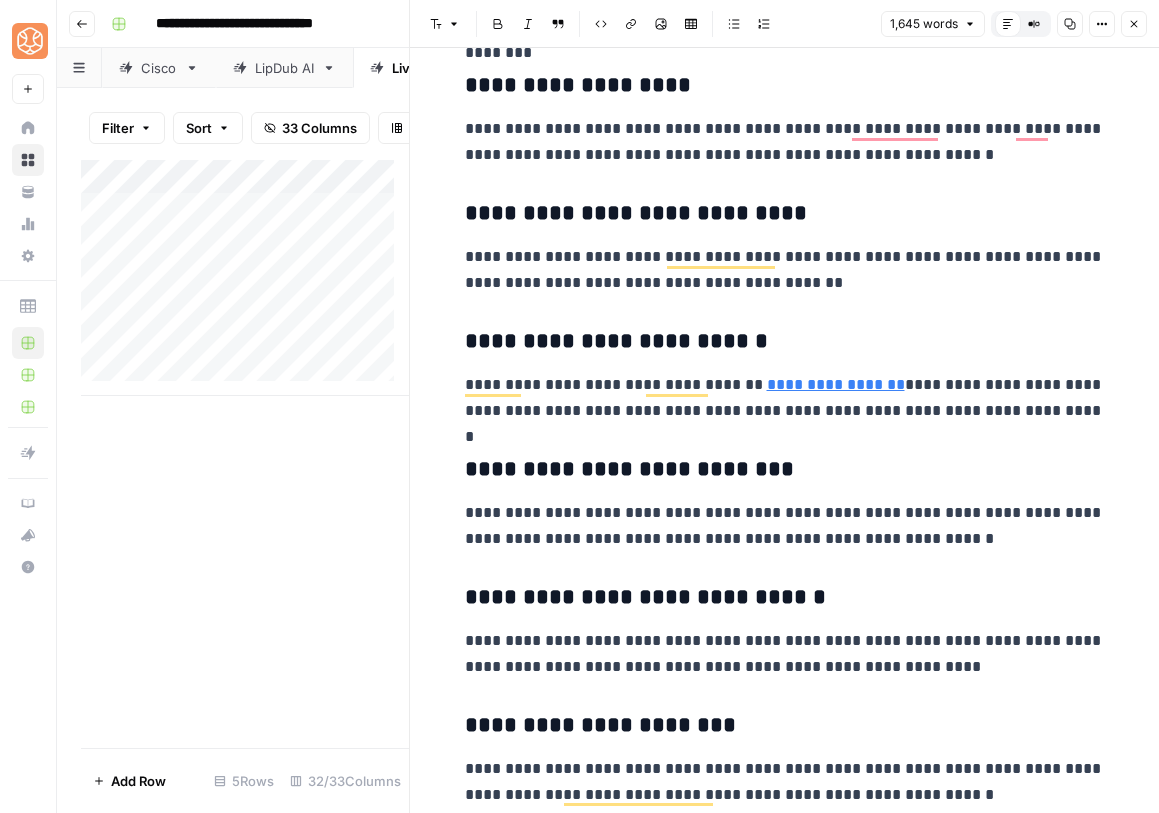 click on "**********" at bounding box center (785, 398) 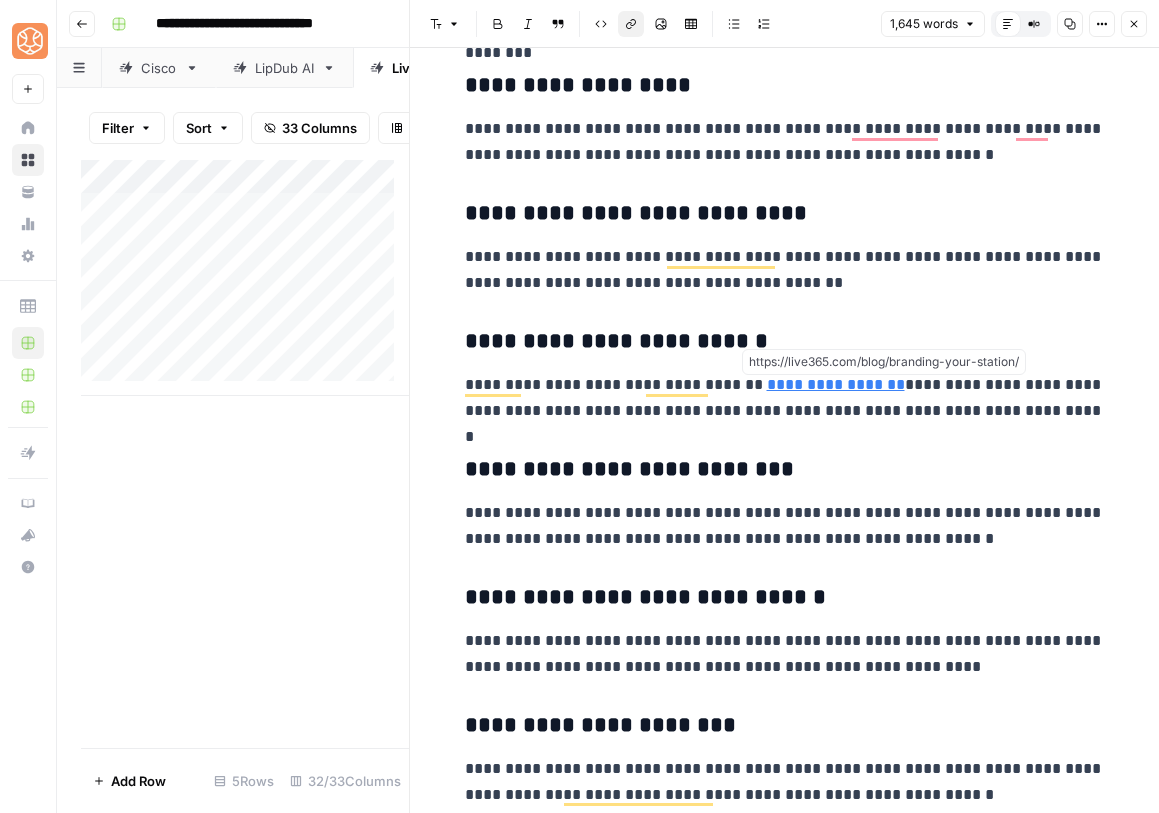 click on "**********" at bounding box center (785, 526) 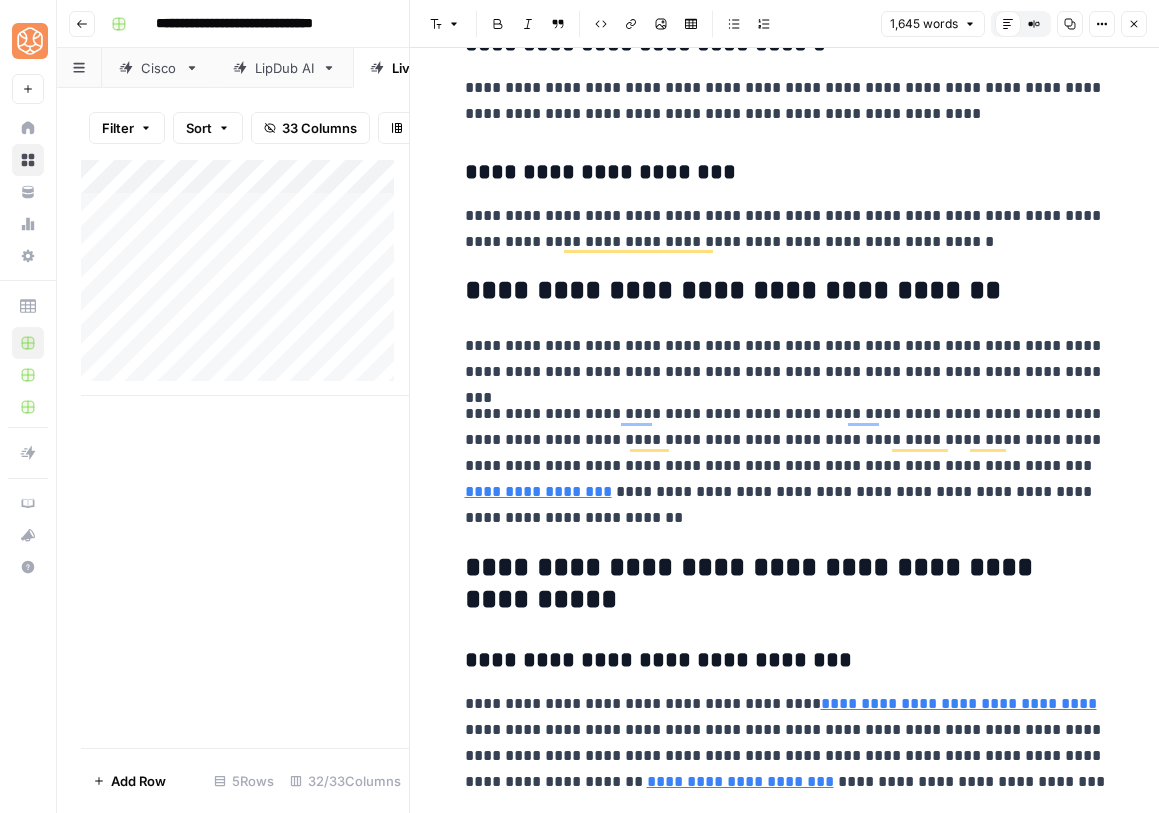 click on "**********" at bounding box center (785, 466) 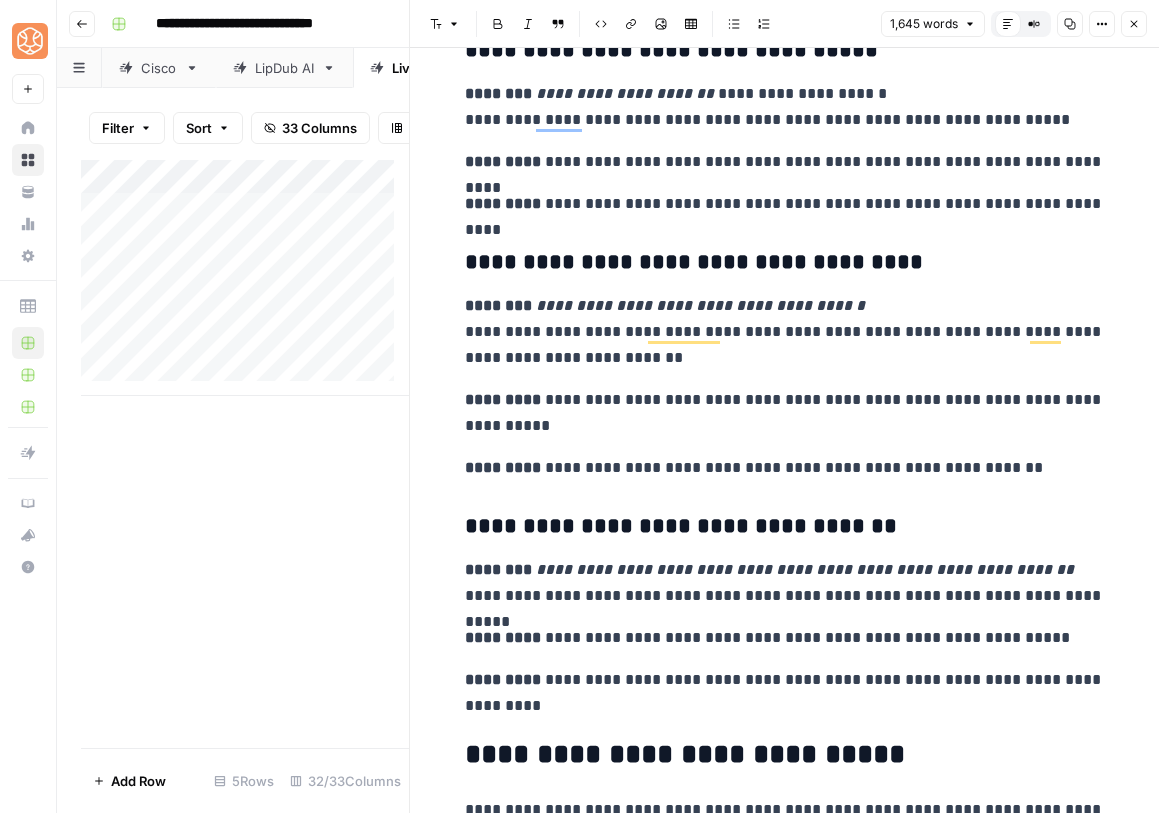 click on "**********" at bounding box center (785, 332) 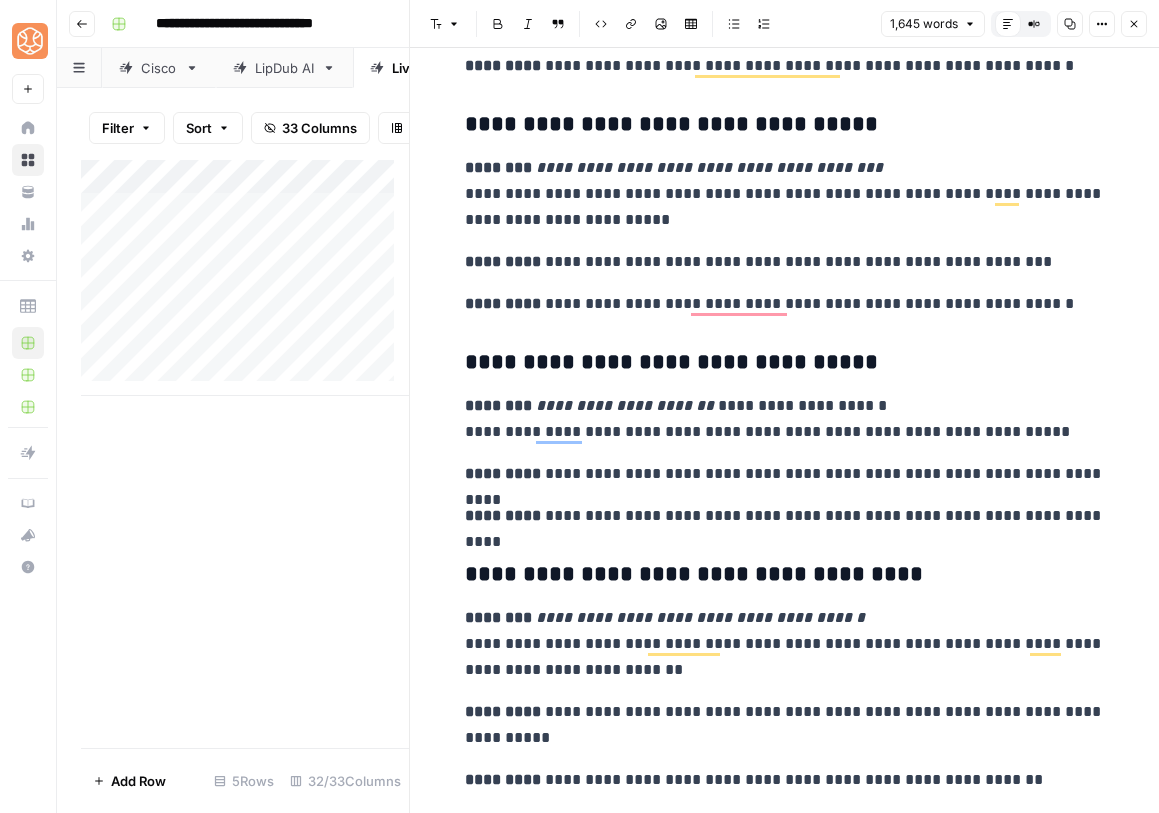 click on "**********" at bounding box center [785, 419] 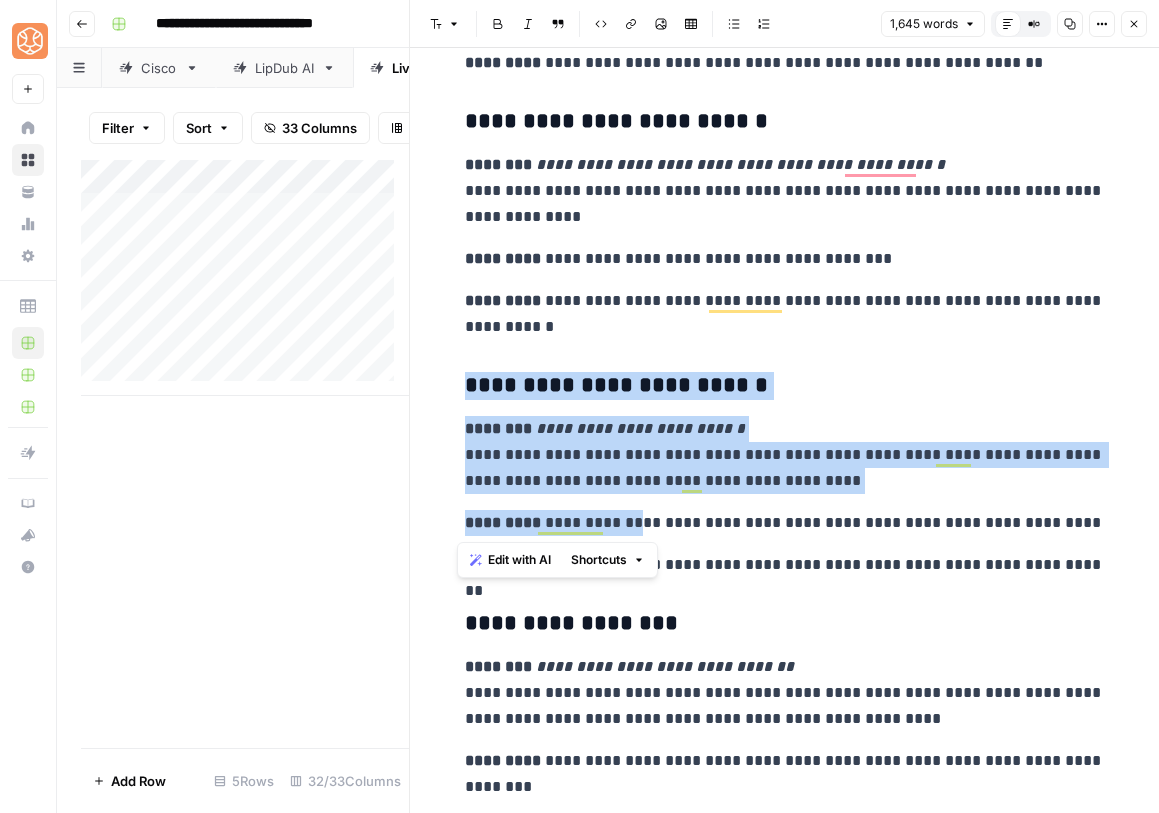 drag, startPoint x: 455, startPoint y: 379, endPoint x: 616, endPoint y: 517, distance: 212.04953 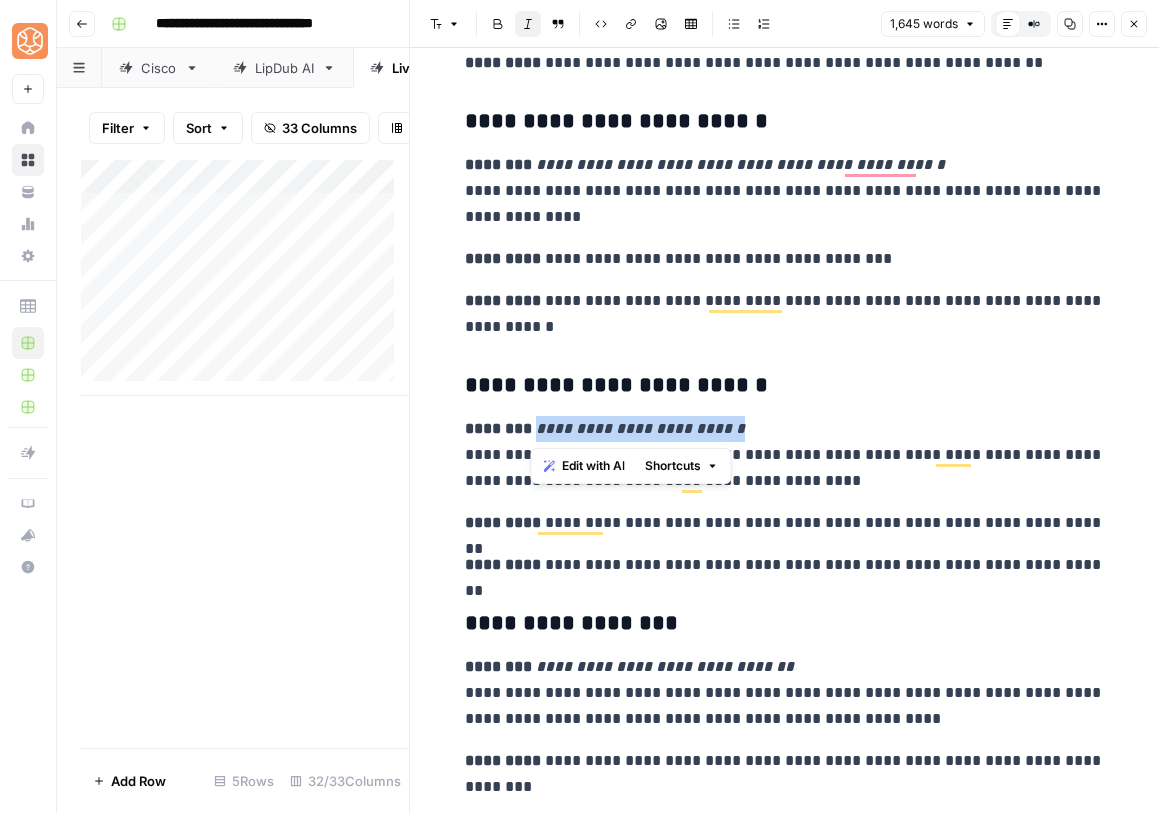 drag, startPoint x: 572, startPoint y: 430, endPoint x: 732, endPoint y: 432, distance: 160.0125 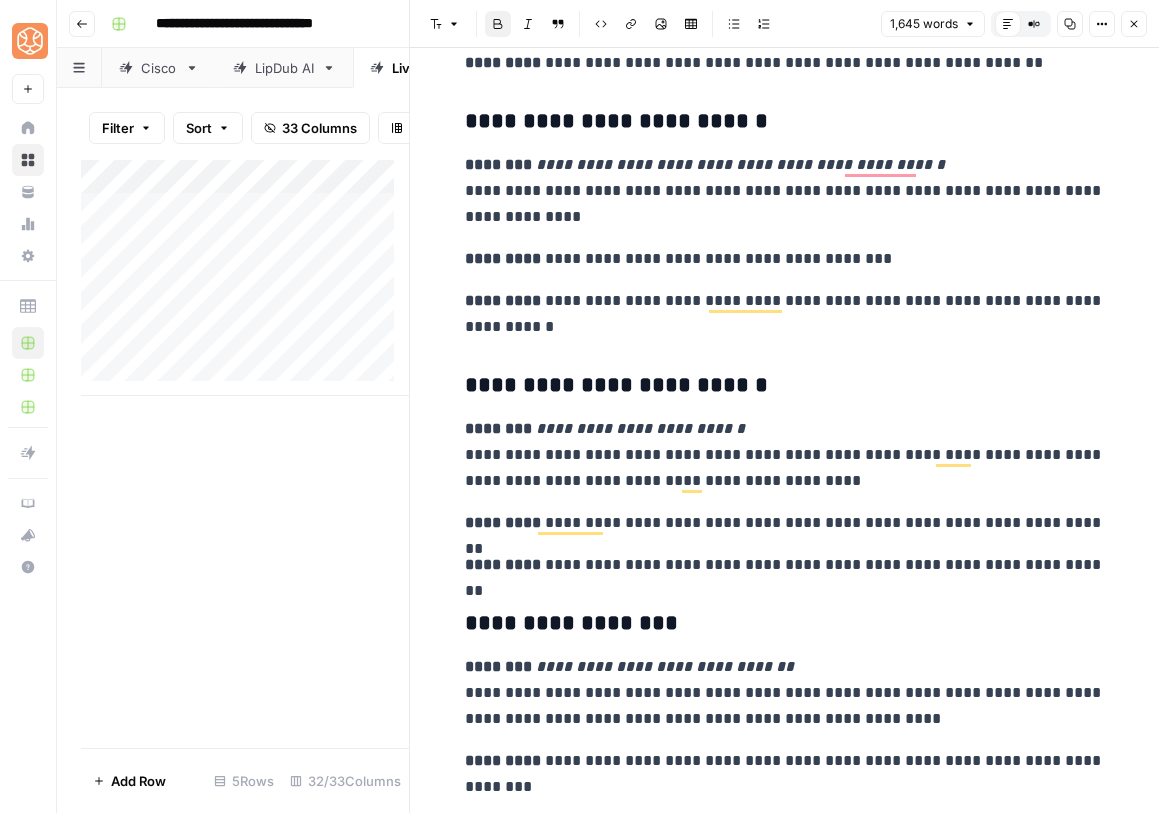 click on "**********" at bounding box center (785, 1252) 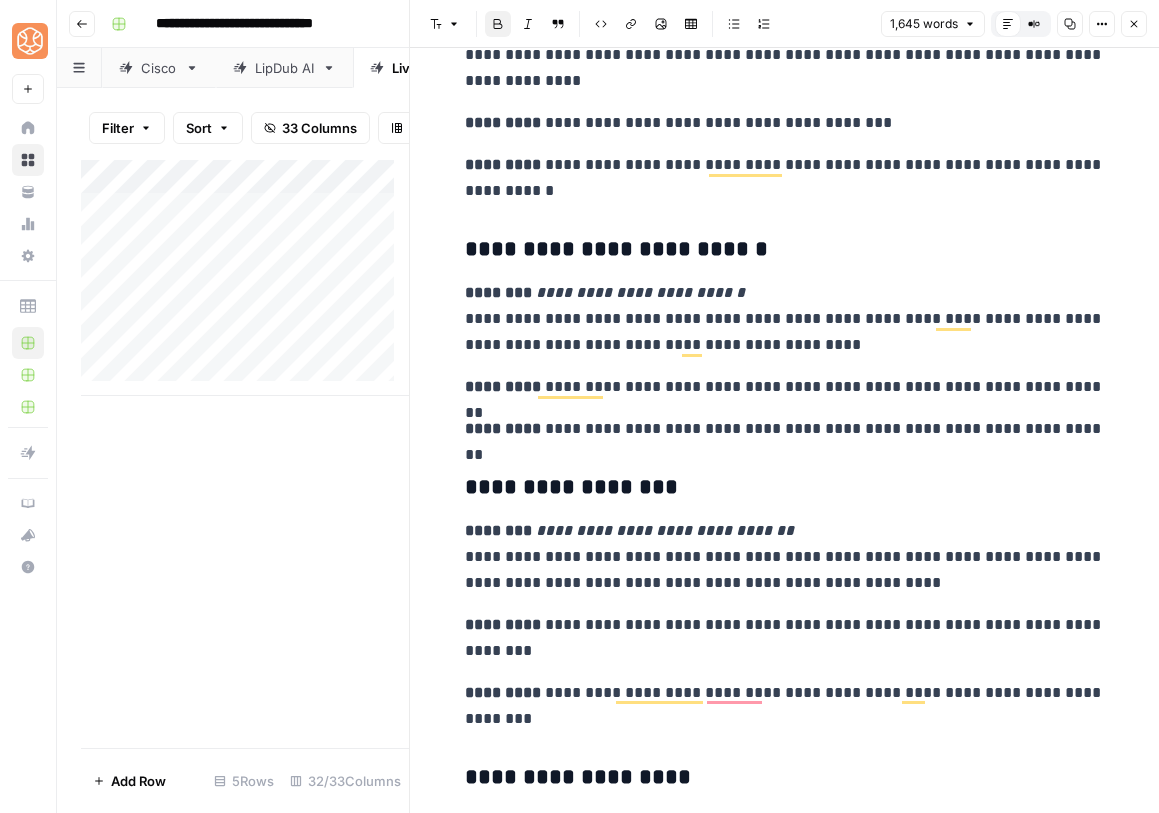 scroll, scrollTop: 2910, scrollLeft: 0, axis: vertical 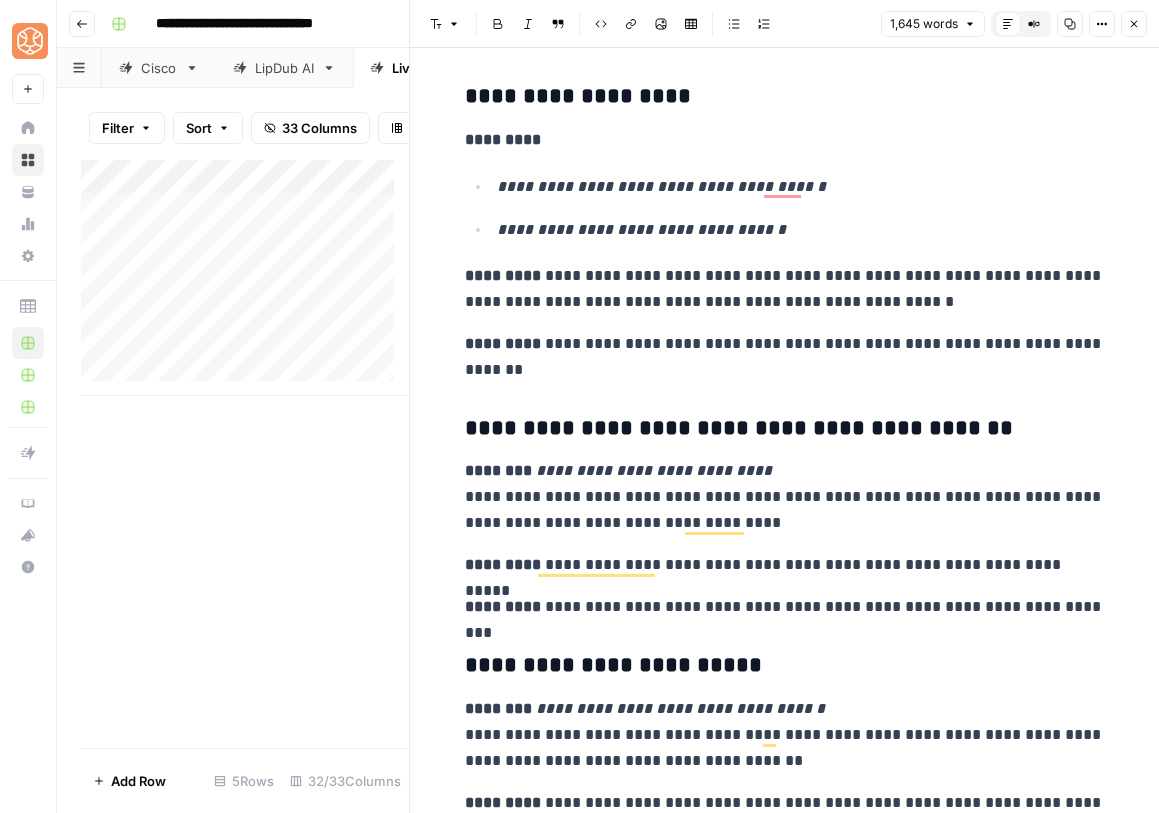 click on "**********" at bounding box center (785, 357) 